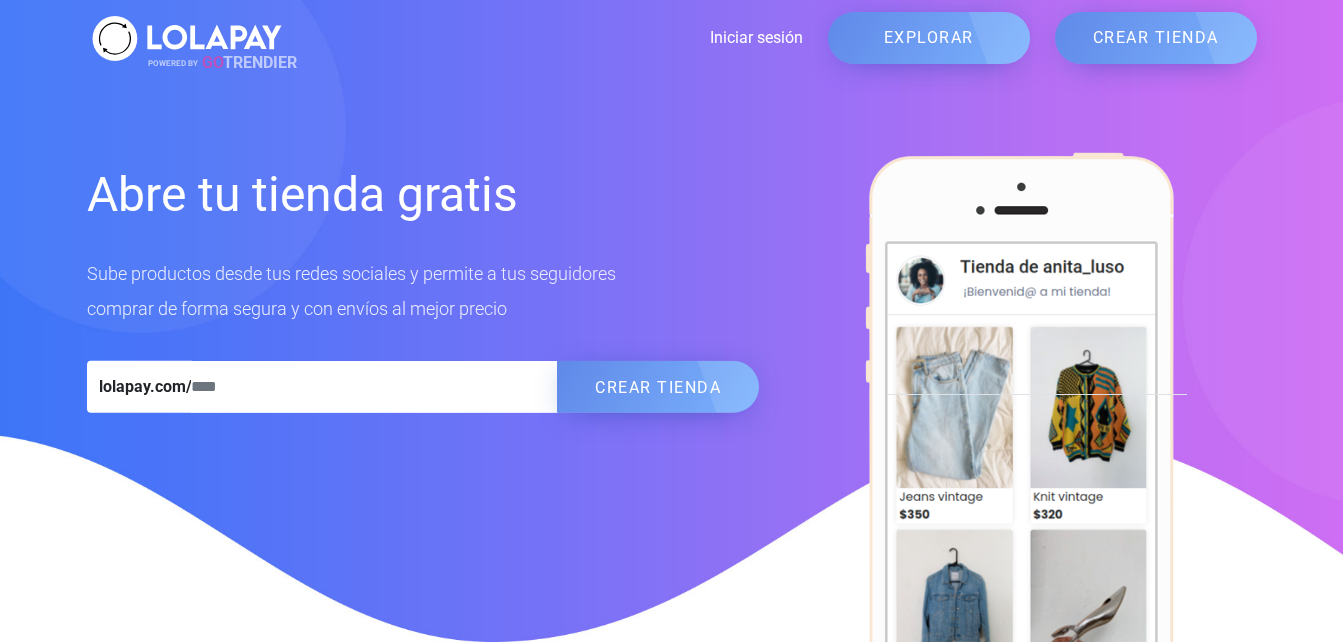 scroll, scrollTop: 0, scrollLeft: 0, axis: both 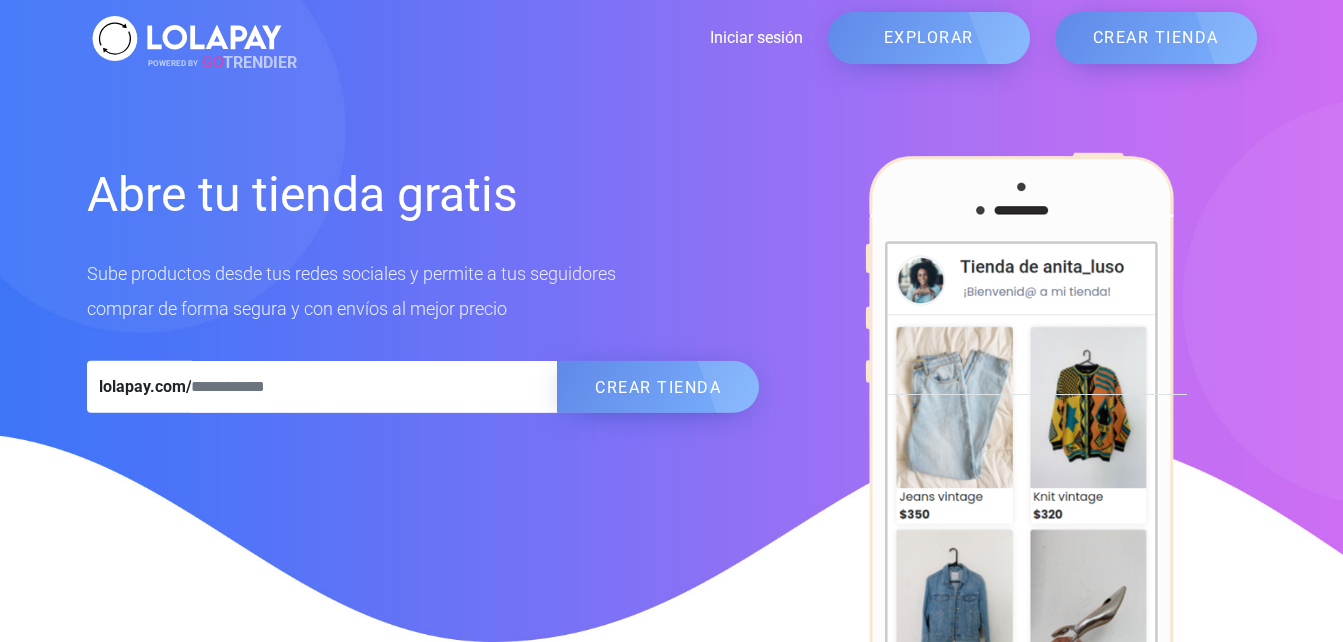 click on "Iniciar sesión" at bounding box center [545, 38] 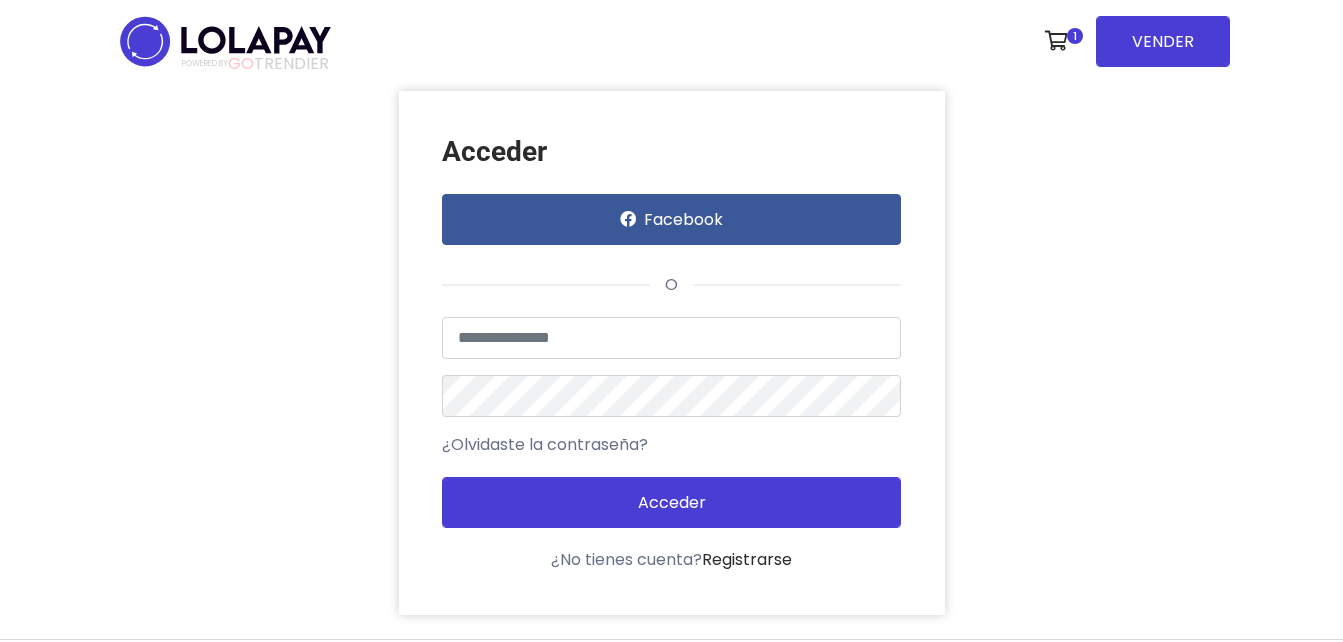 scroll, scrollTop: 0, scrollLeft: 0, axis: both 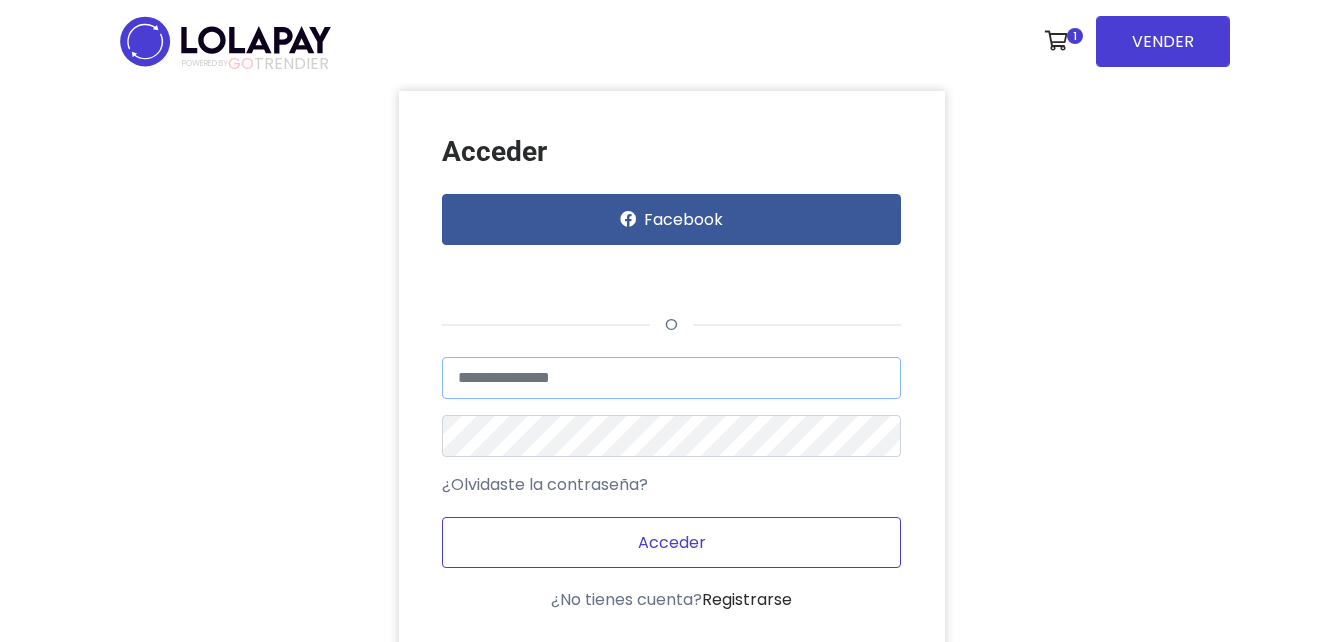 type on "**********" 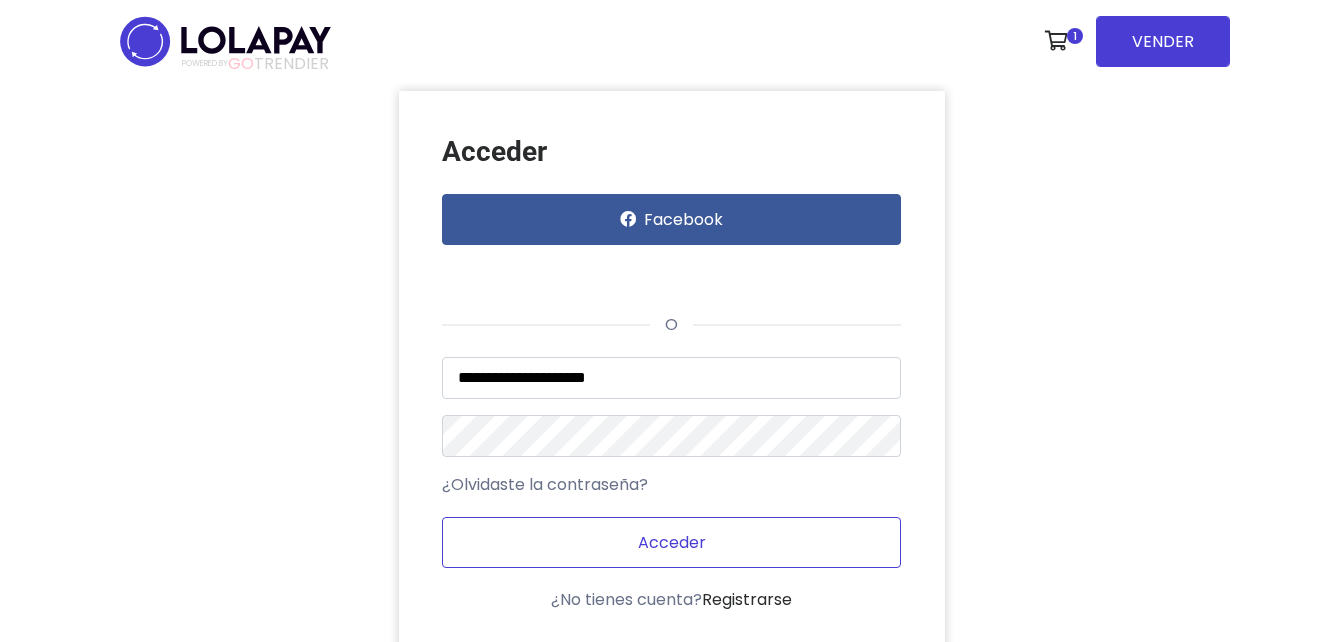 click on "Acceder" at bounding box center [671, 542] 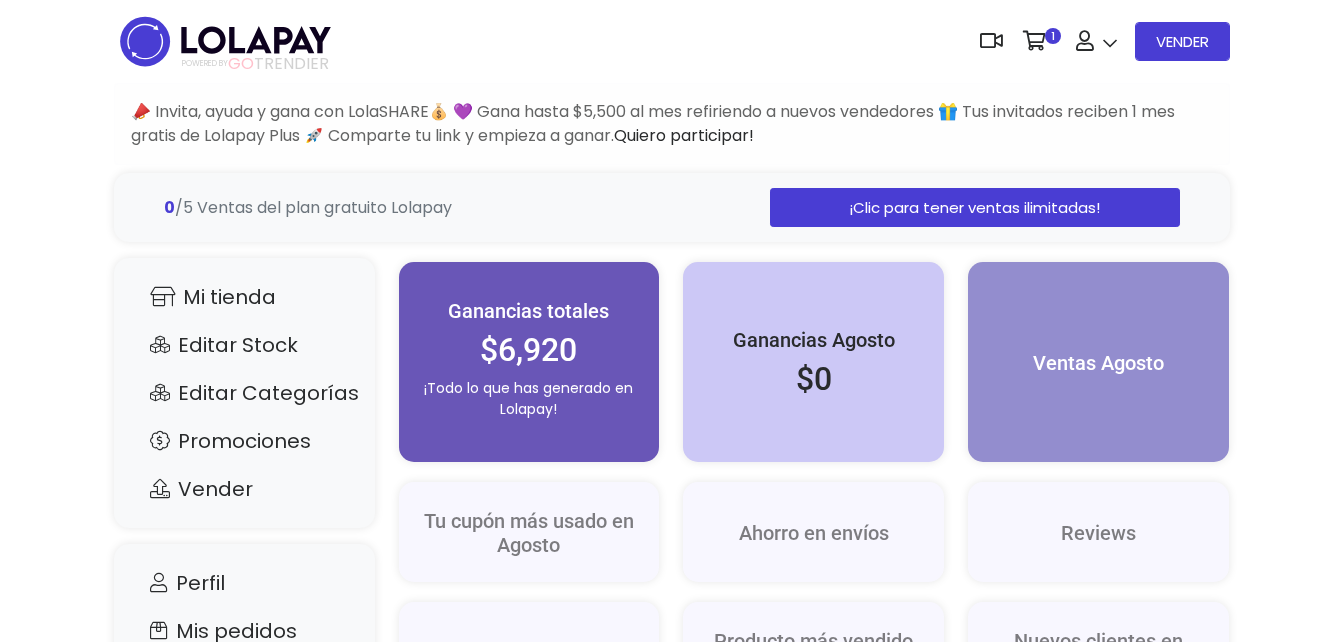 scroll, scrollTop: 0, scrollLeft: 0, axis: both 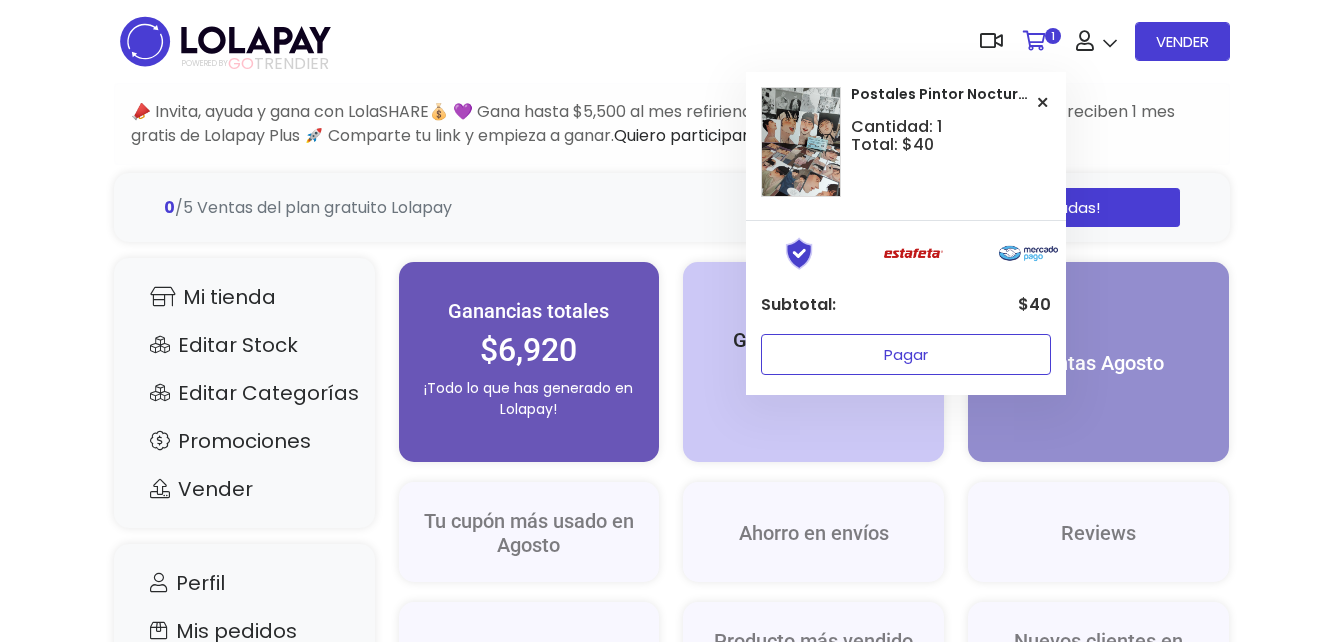 click on "Pagar" at bounding box center [906, 354] 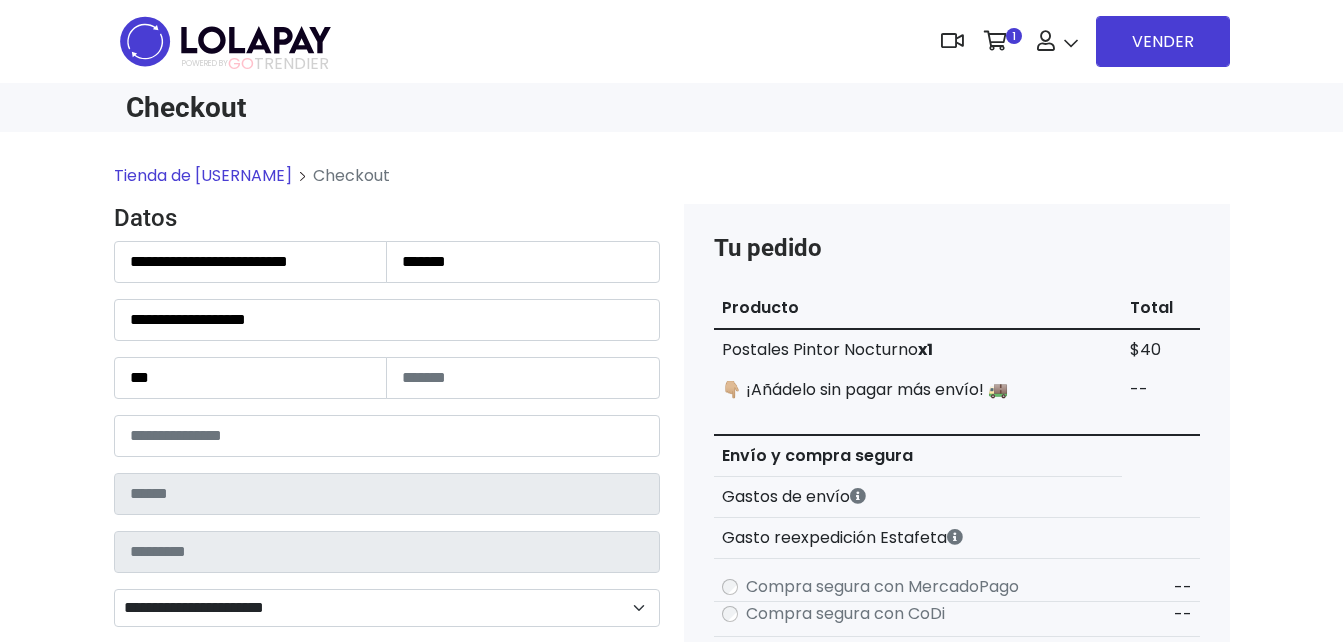 scroll, scrollTop: 0, scrollLeft: 0, axis: both 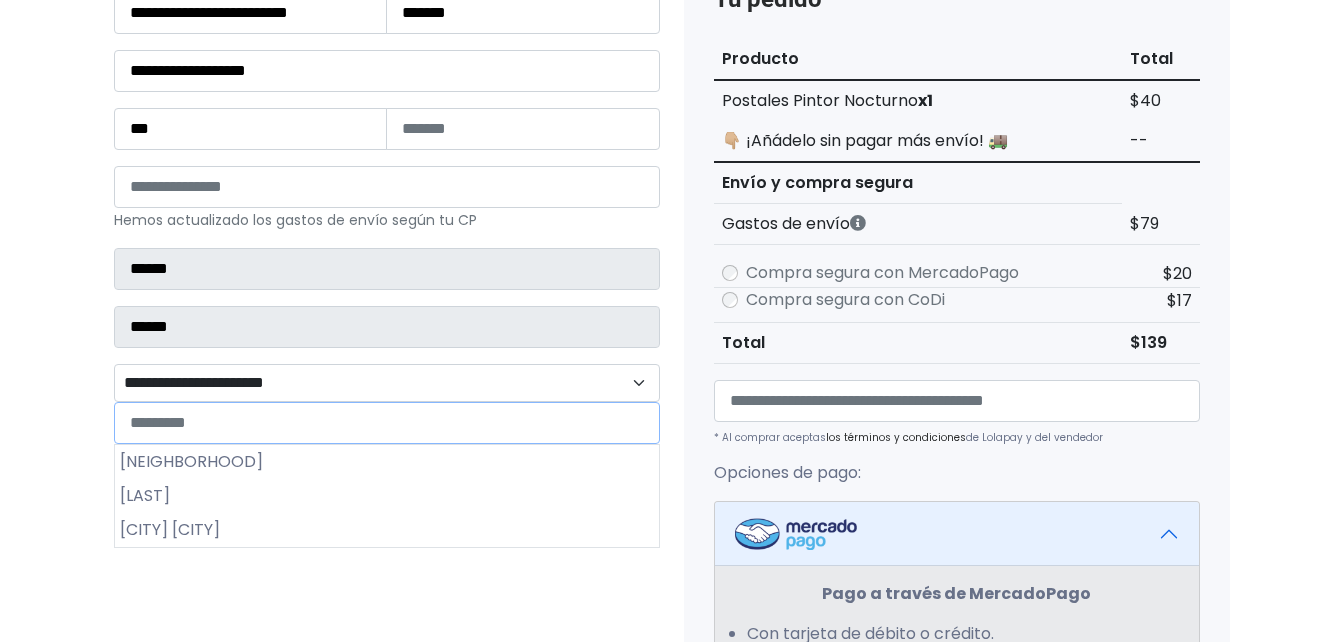 click on "**********" at bounding box center [387, 383] 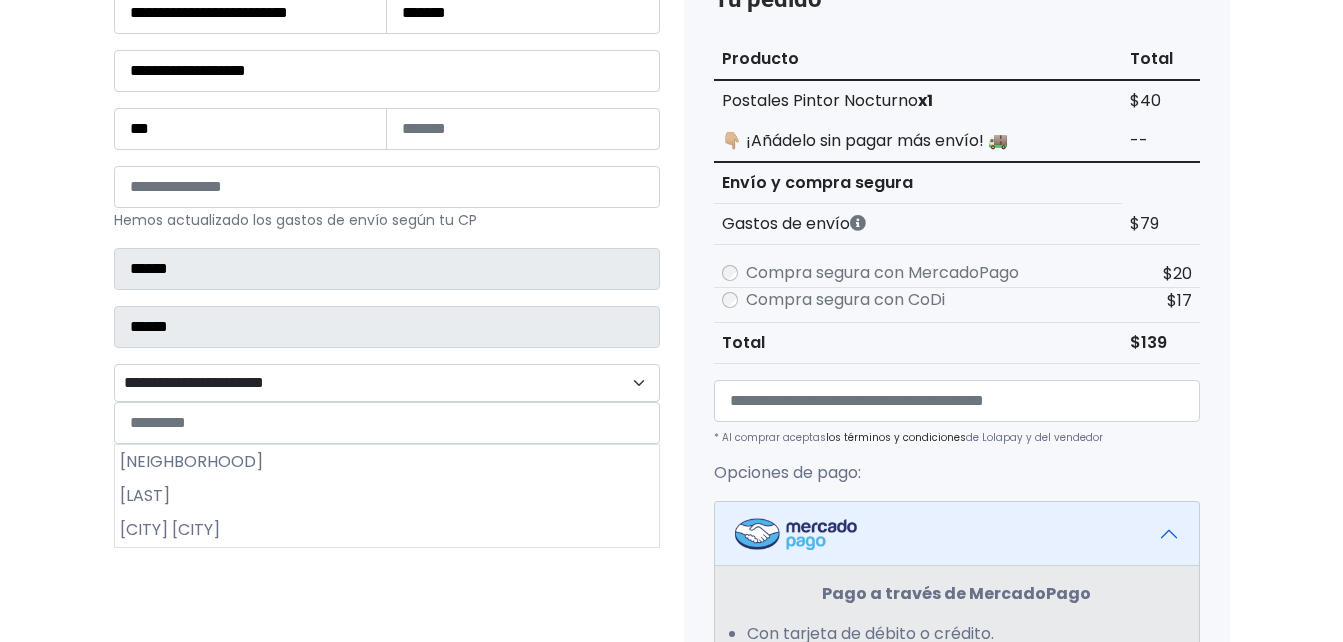 click on "[PLACE]" at bounding box center [387, 462] 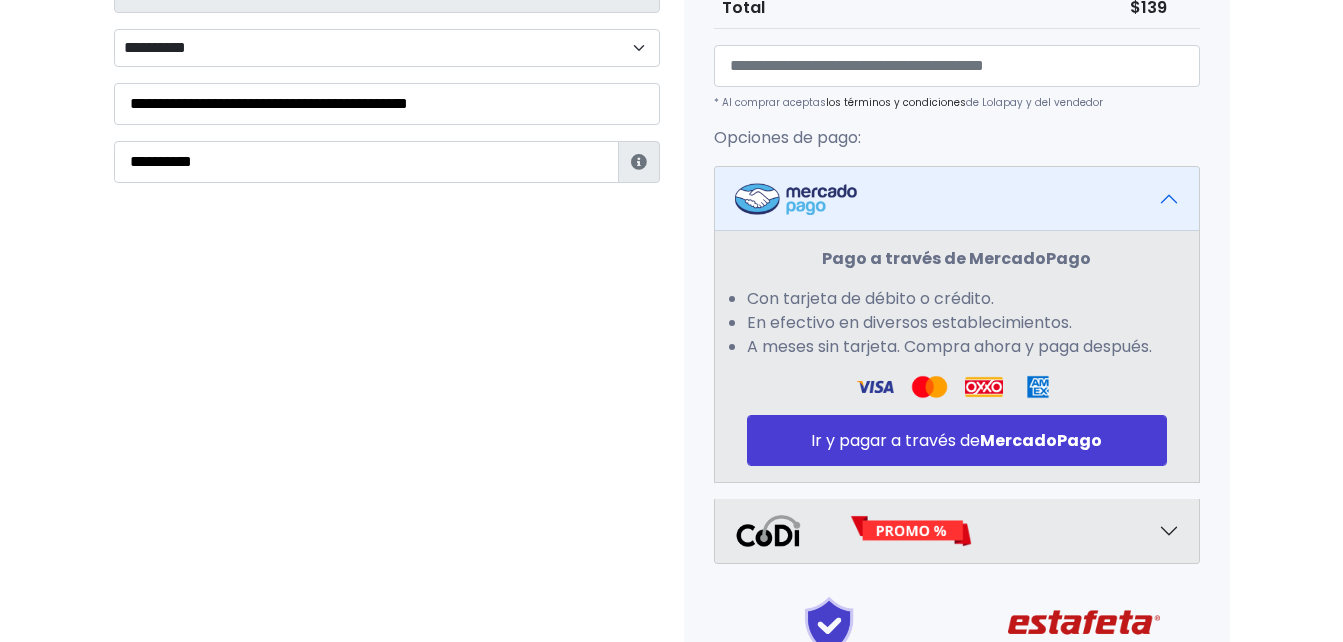 scroll, scrollTop: 591, scrollLeft: 0, axis: vertical 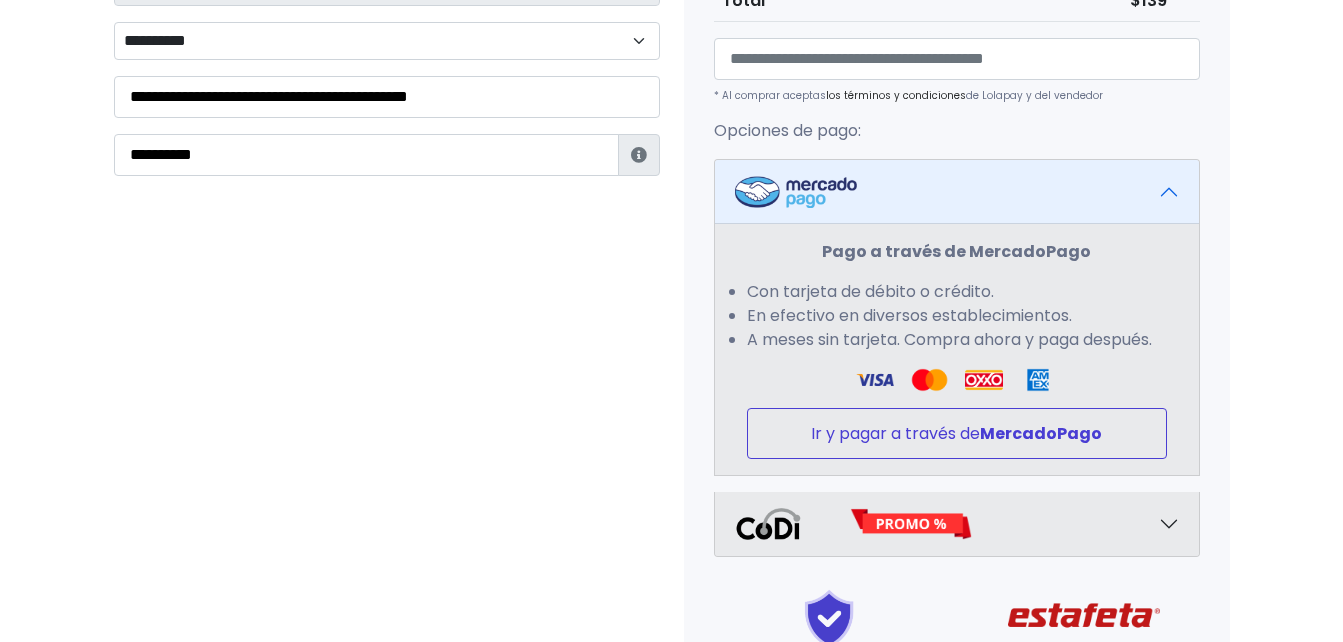 click on "Ir y pagar a través de  MercadoPago" at bounding box center [957, 433] 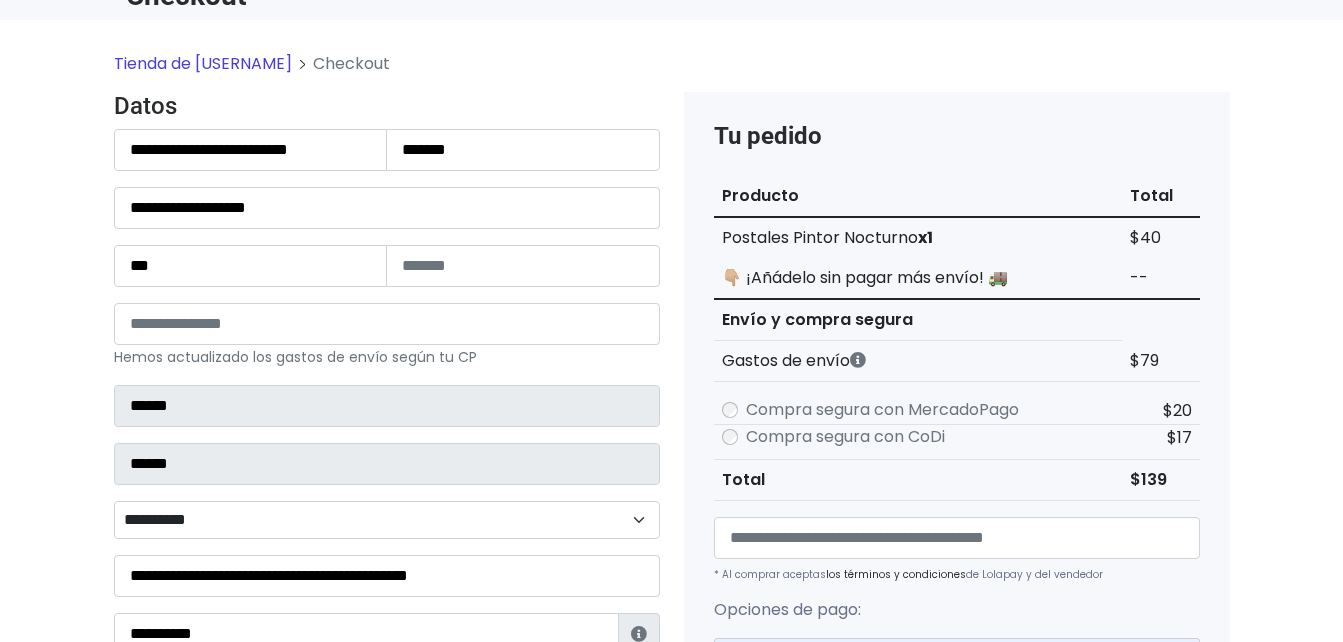 scroll, scrollTop: 117, scrollLeft: 0, axis: vertical 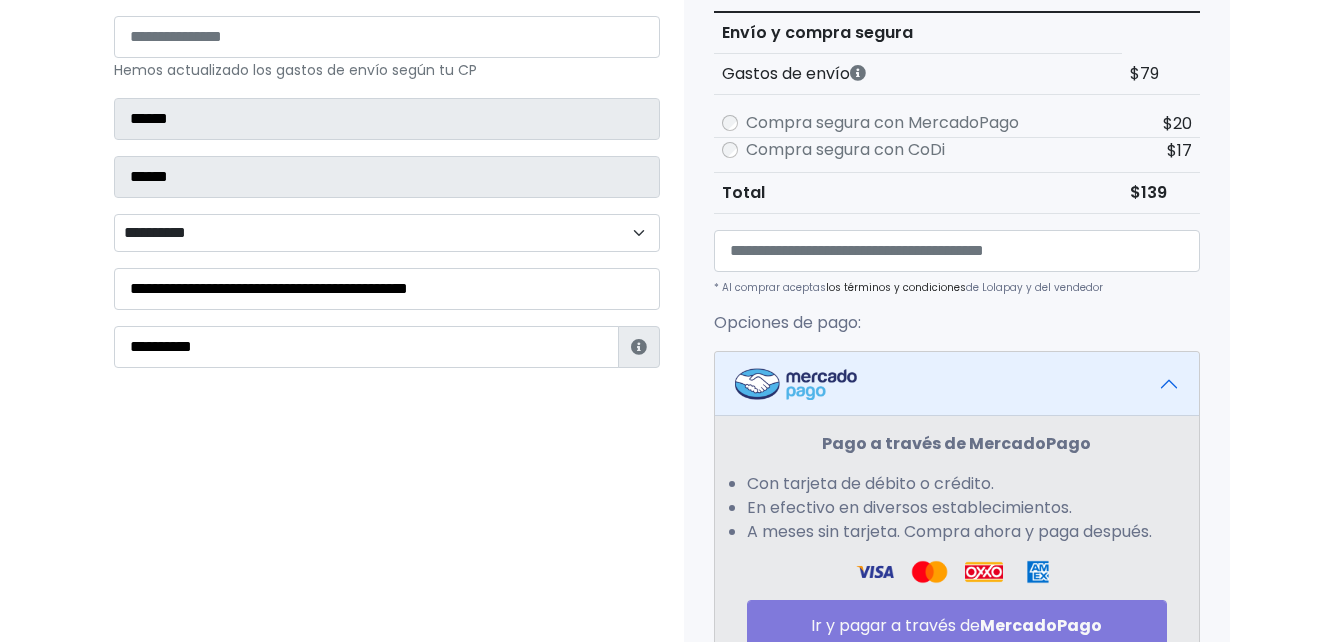 click on "Pago a través de MercadoPago
Con tarjeta de débito o crédito.
En efectivo en diversos establecimientos.
A meses sin tarjeta. Compra ahora y paga después.
Ir y pagar a través de  MercadoPago" at bounding box center [957, 541] 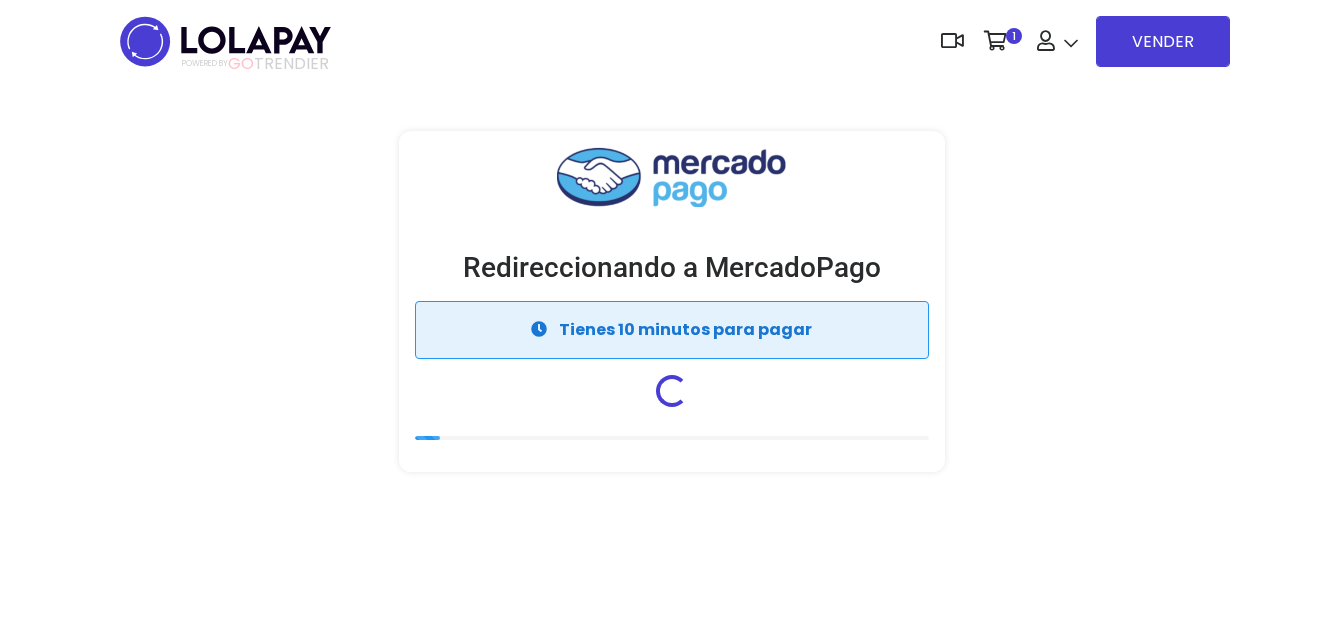 scroll, scrollTop: 0, scrollLeft: 0, axis: both 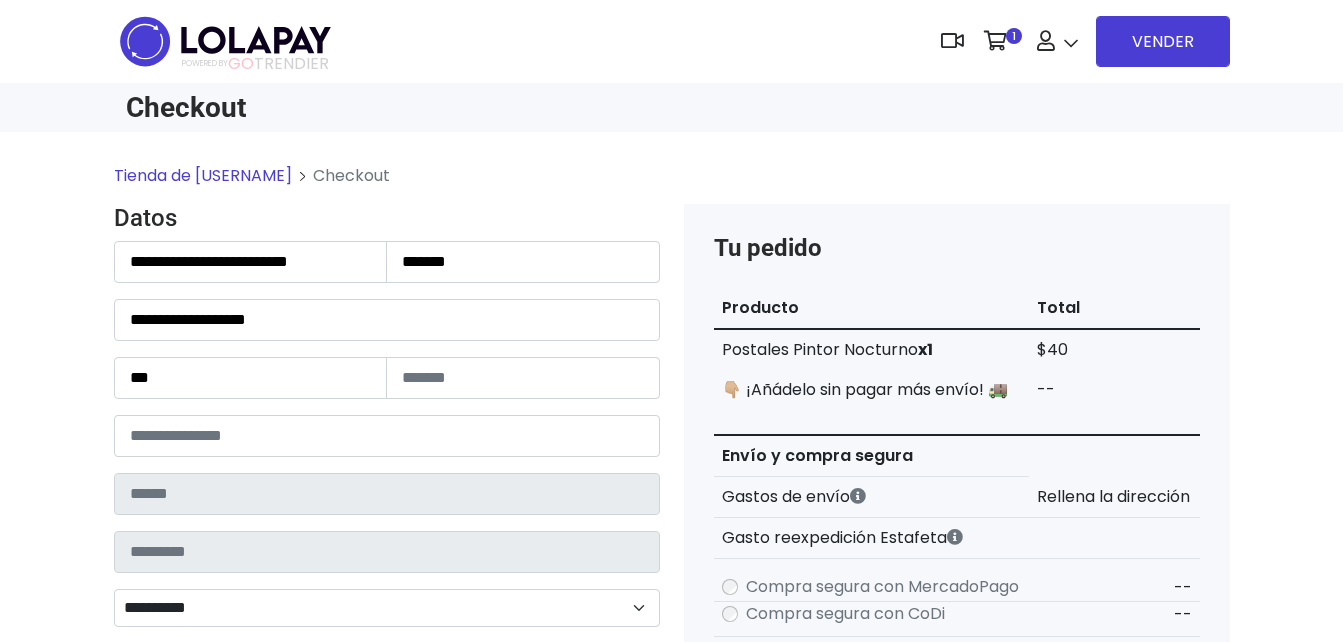 type on "******" 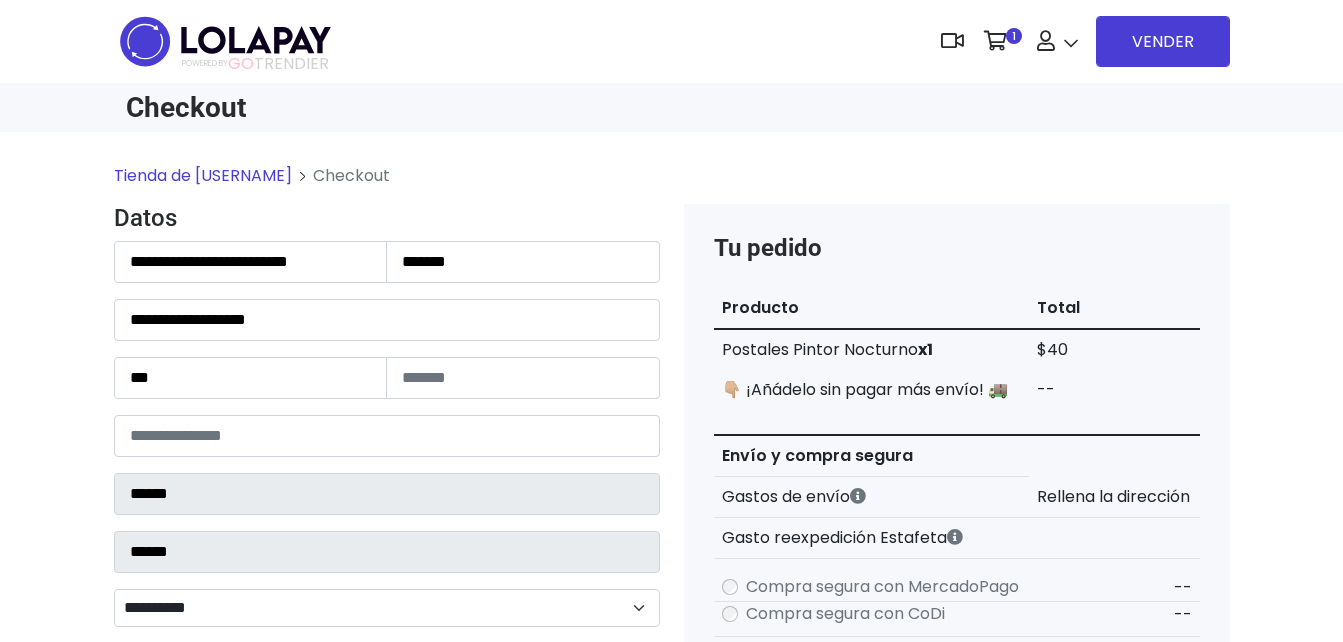 scroll, scrollTop: 399, scrollLeft: 0, axis: vertical 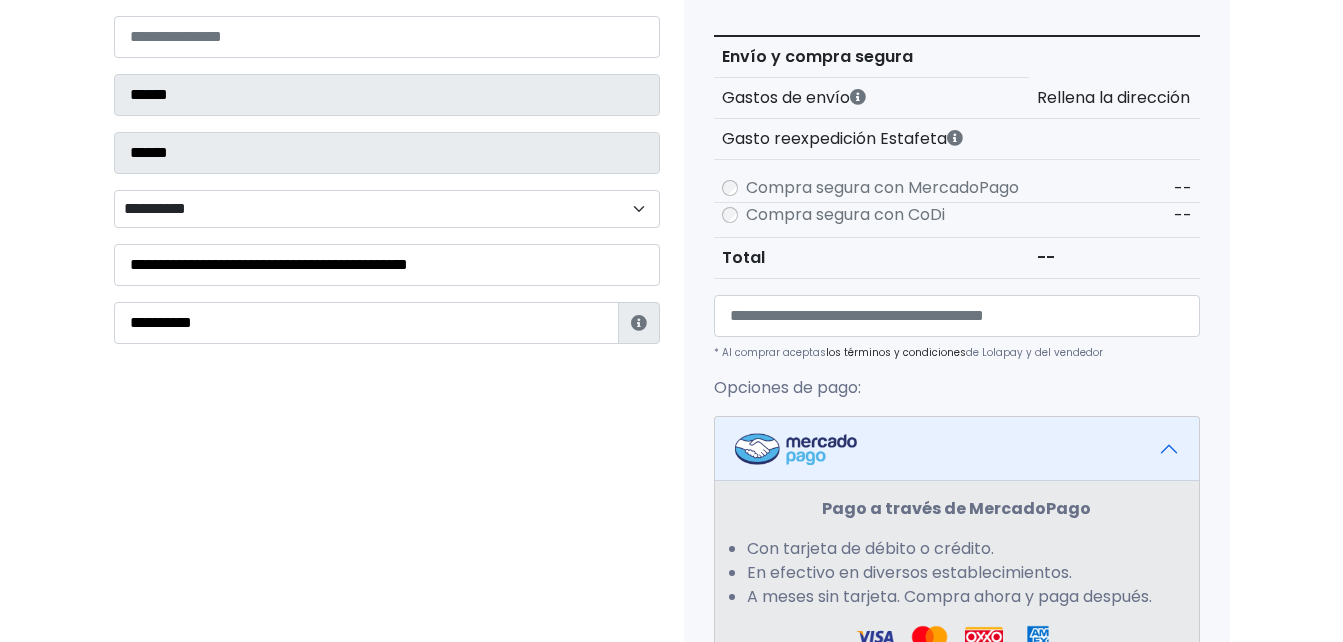 select on "**********" 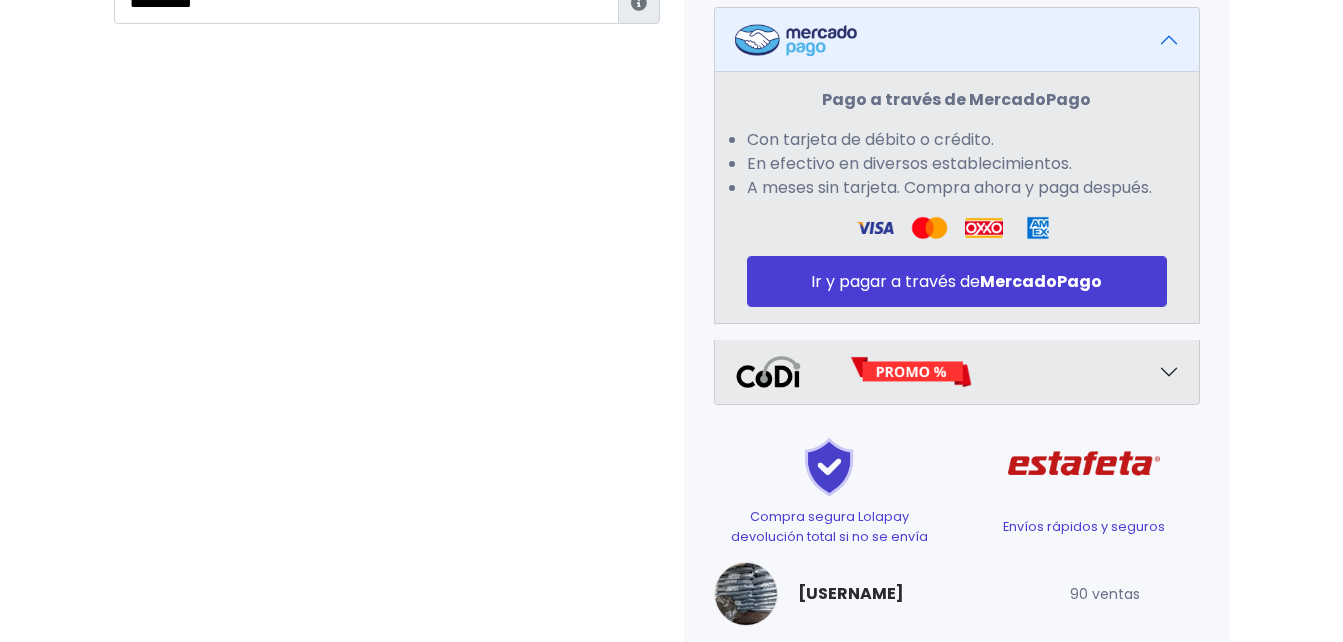 scroll, scrollTop: 782, scrollLeft: 0, axis: vertical 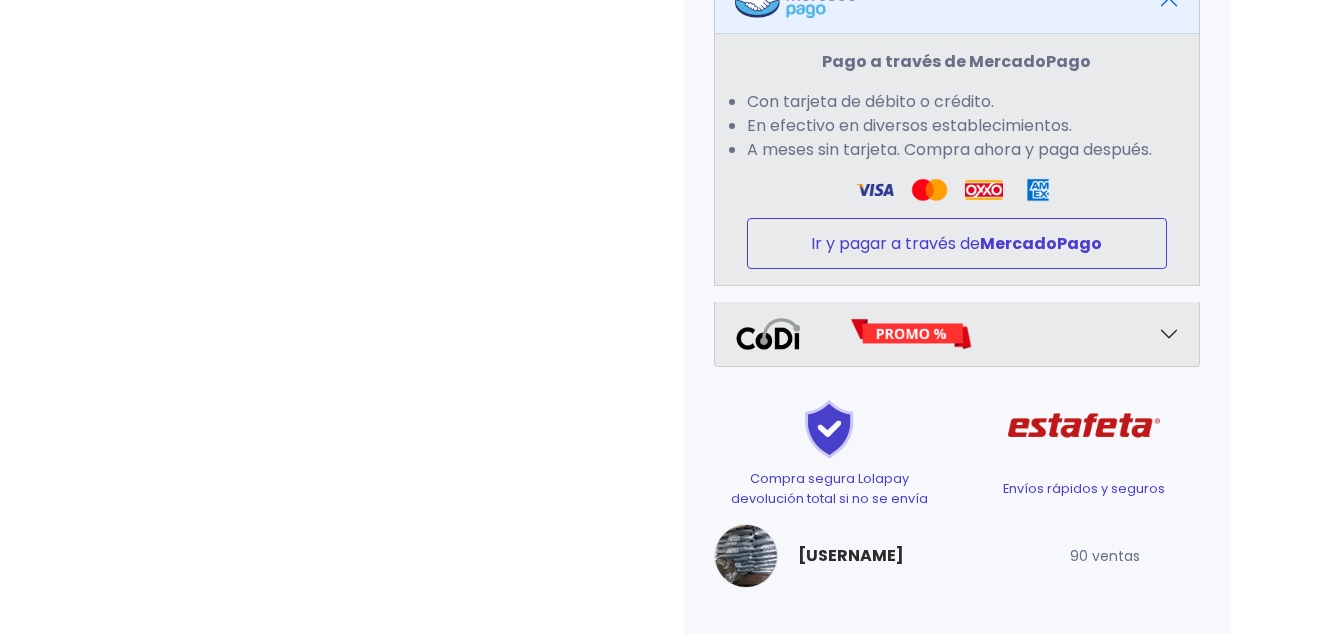 click on "Ir y pagar a través de  MercadoPago" at bounding box center [957, 243] 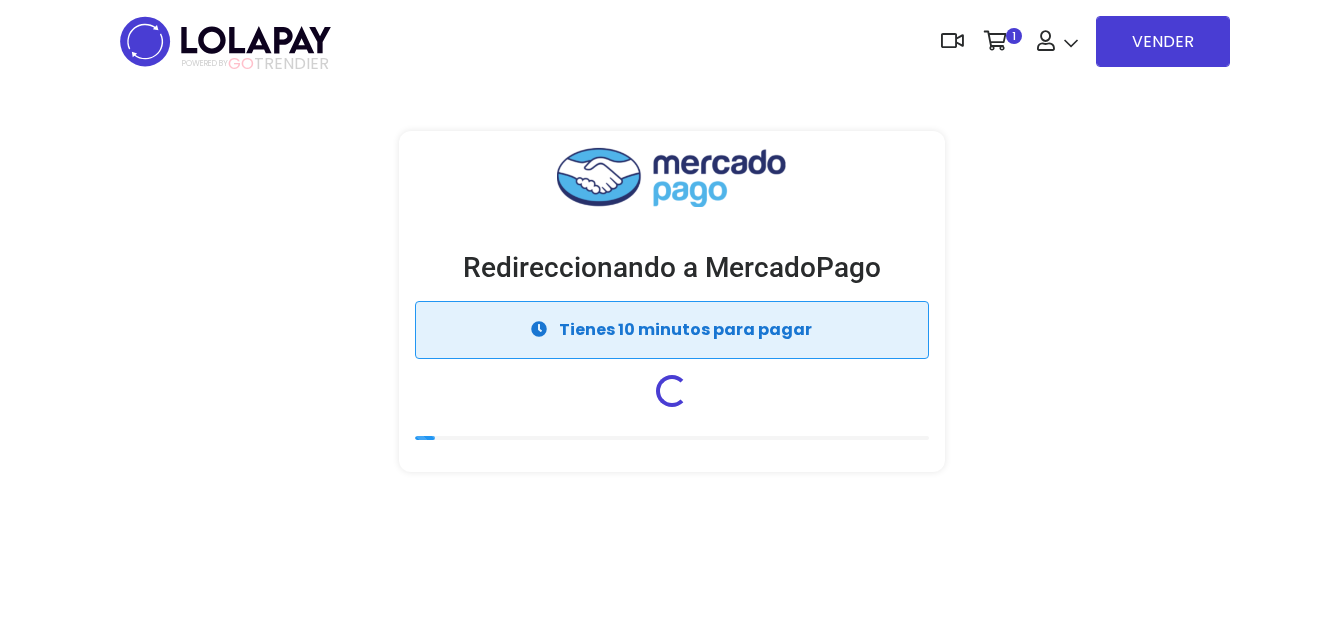 scroll, scrollTop: 0, scrollLeft: 0, axis: both 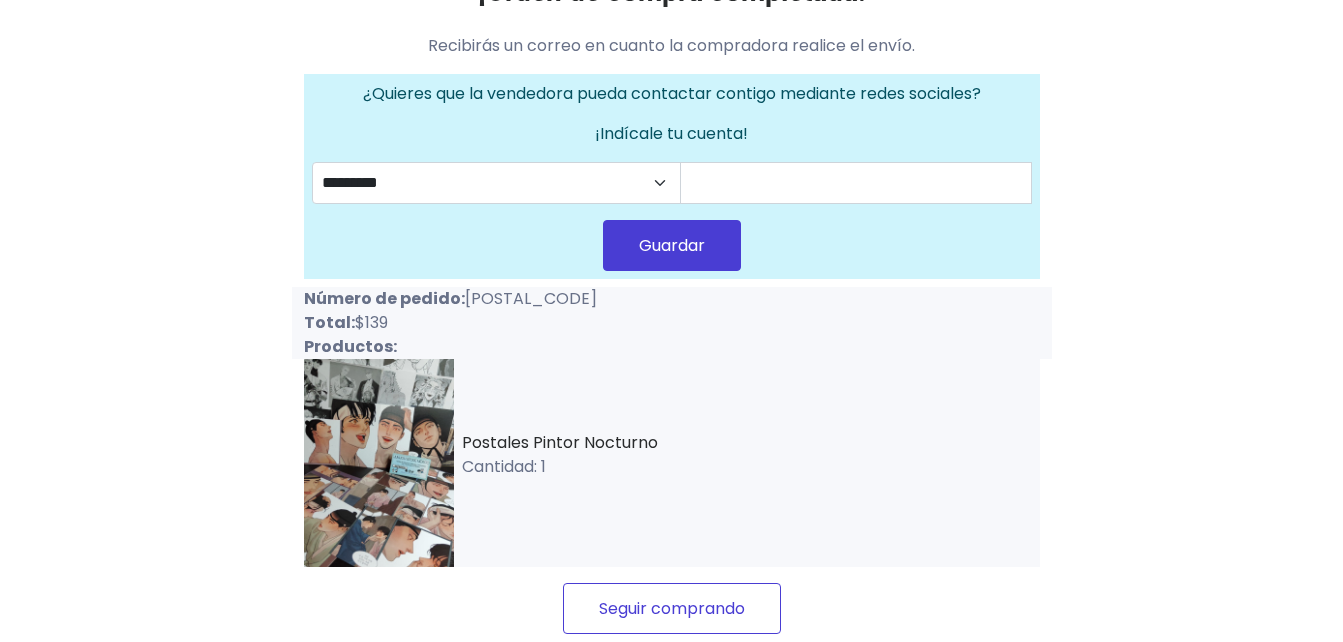 click on "Seguir comprando" at bounding box center (672, 608) 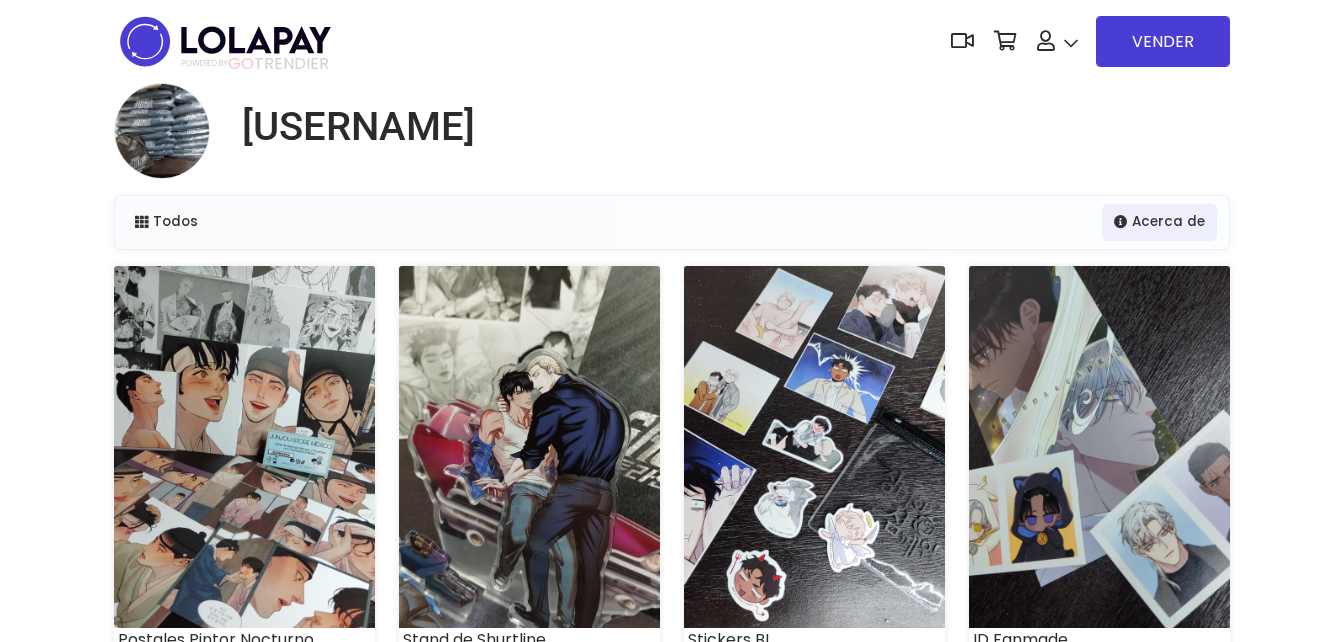 scroll, scrollTop: 0, scrollLeft: 0, axis: both 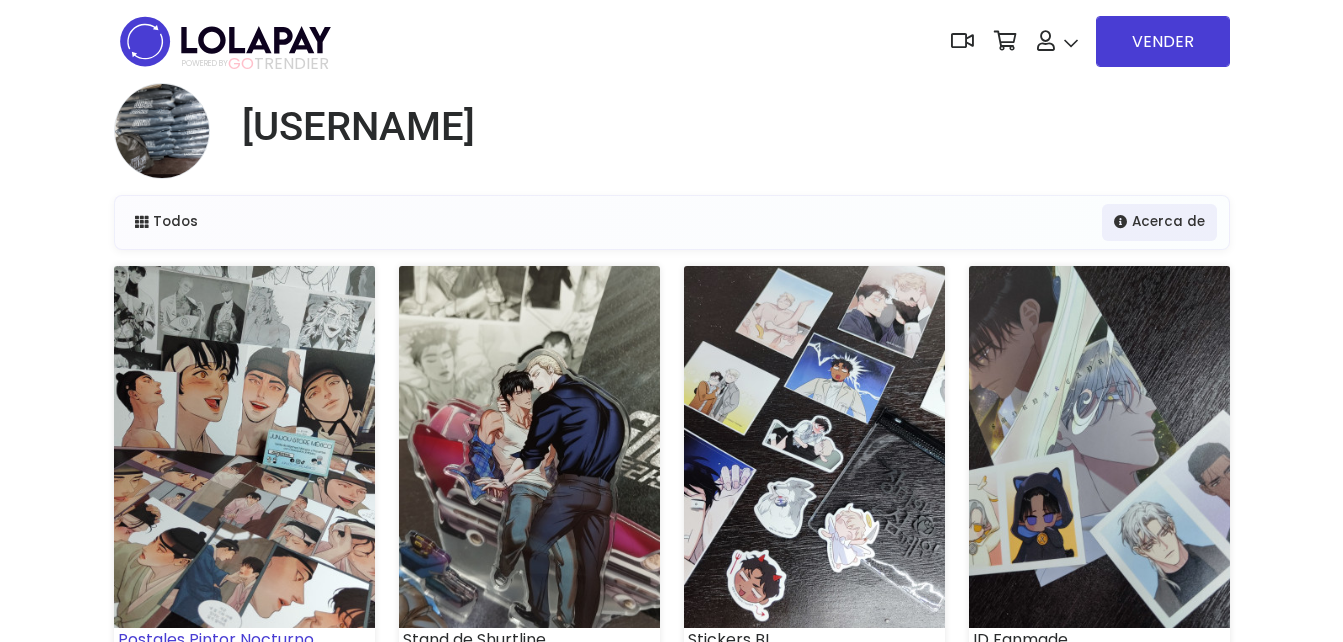 click at bounding box center [244, 447] 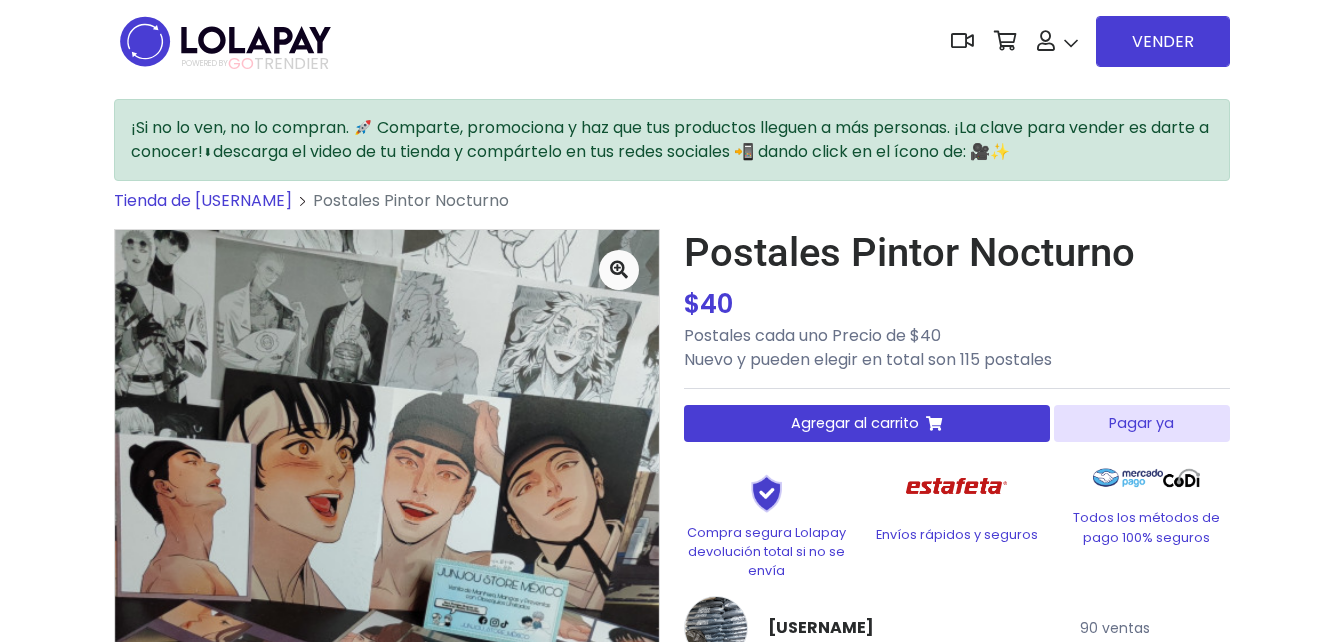 scroll, scrollTop: 0, scrollLeft: 0, axis: both 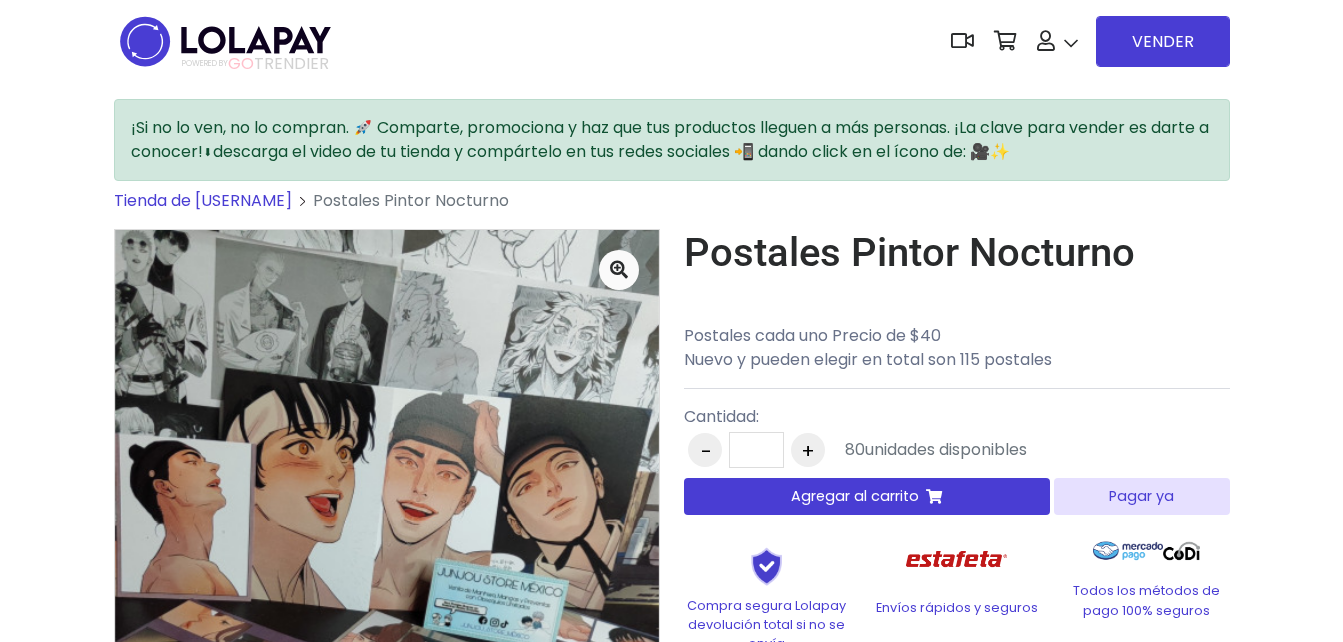 click on "Cantidad:" at bounding box center (855, 417) 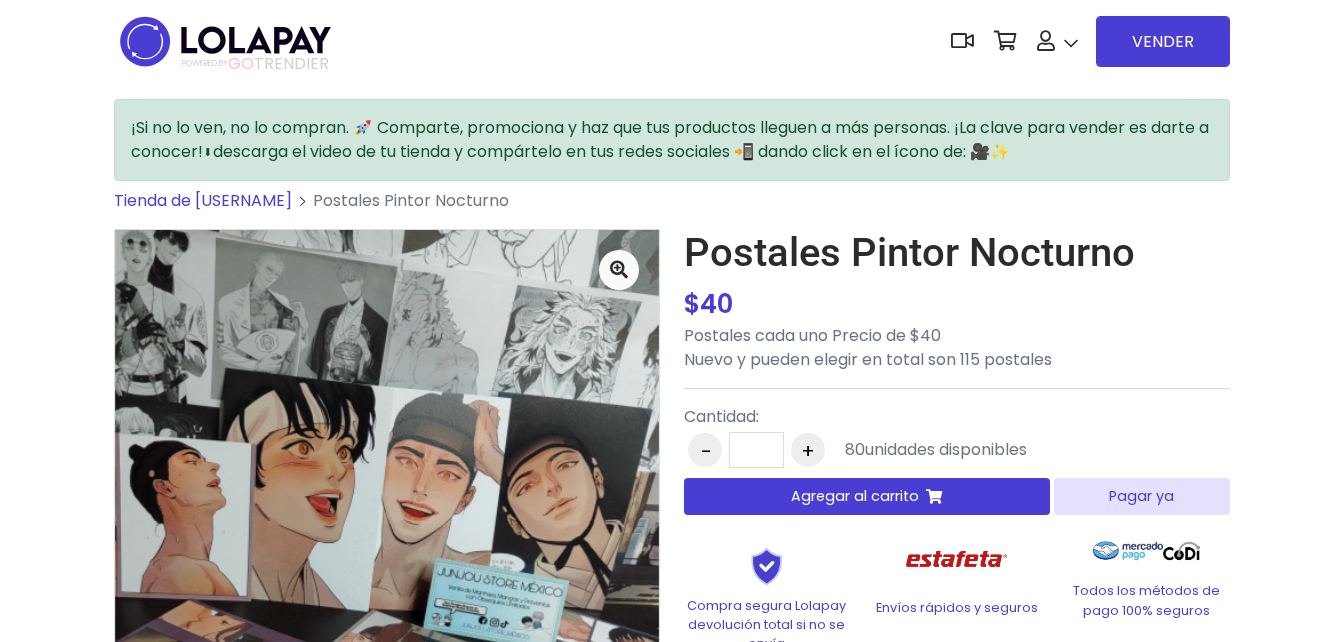 click on "Agregar al carrito" at bounding box center [855, 496] 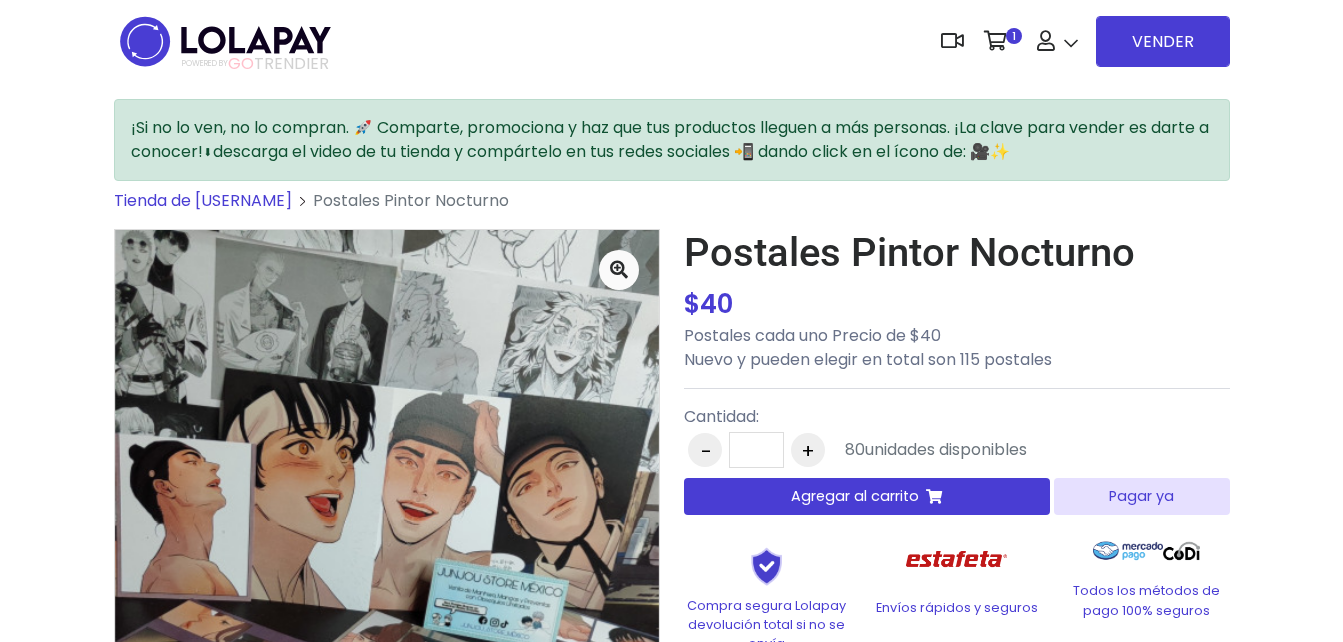 click on "Agregar al carrito" at bounding box center (855, 496) 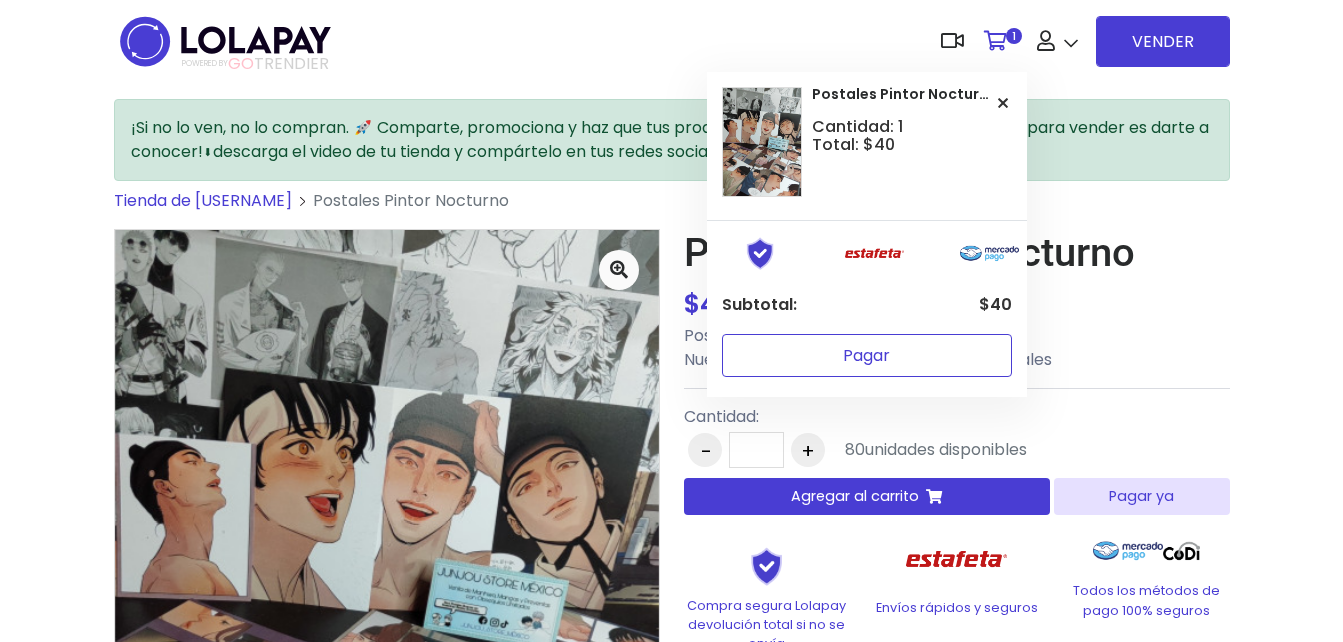 click on "Pagar" at bounding box center [867, 355] 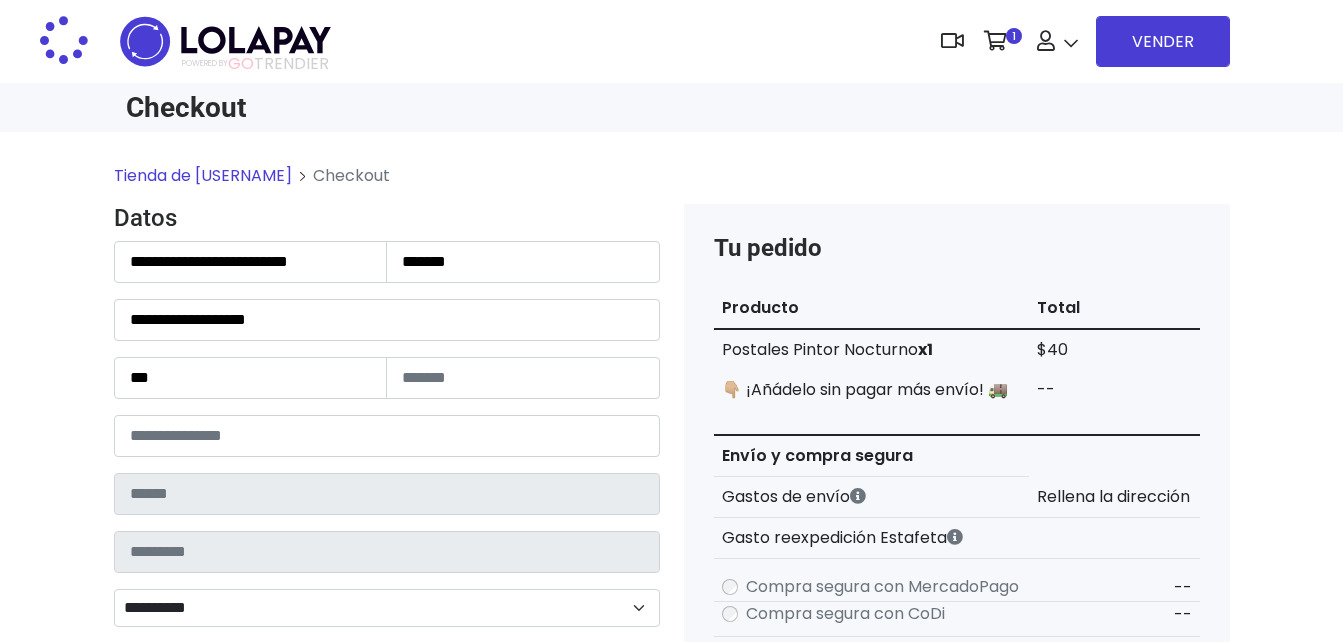 scroll, scrollTop: 0, scrollLeft: 0, axis: both 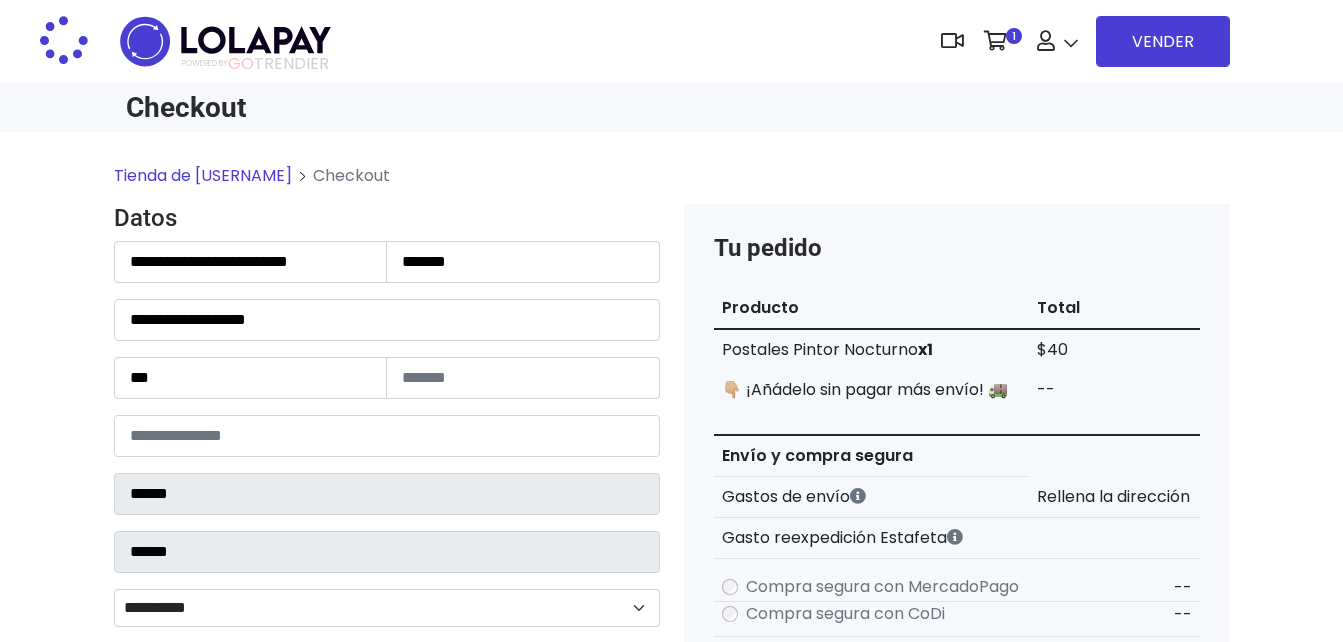 select on "**********" 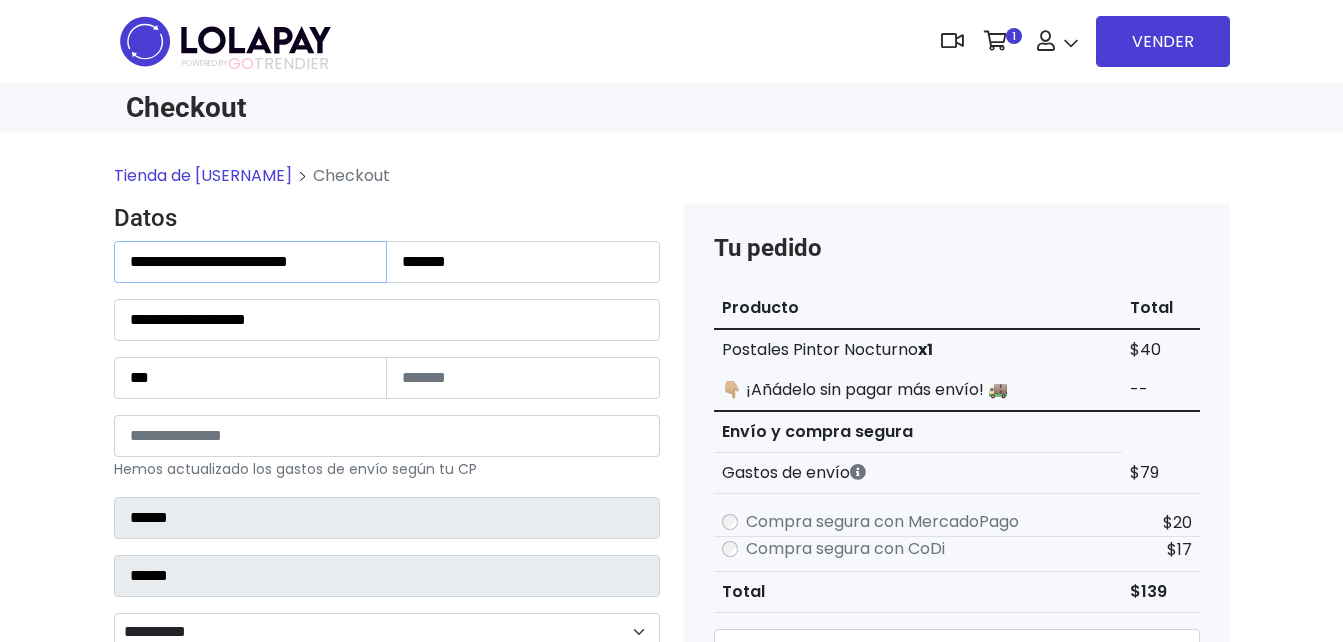 click on "**********" at bounding box center (251, 262) 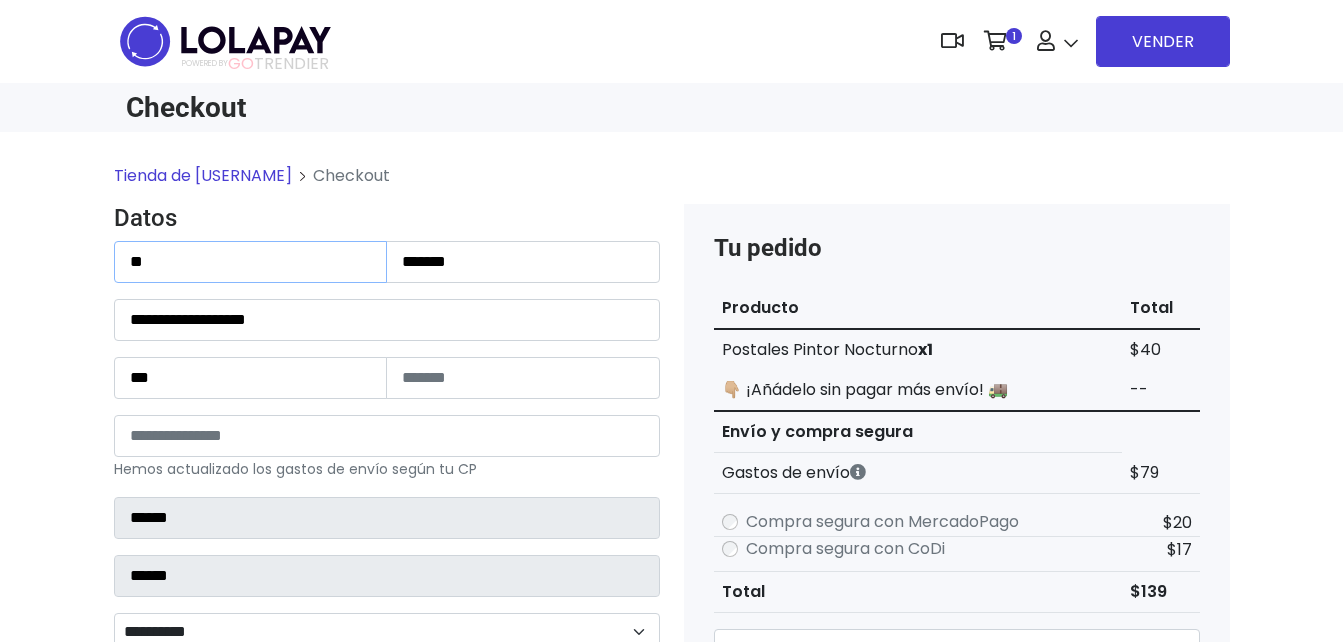 type on "*" 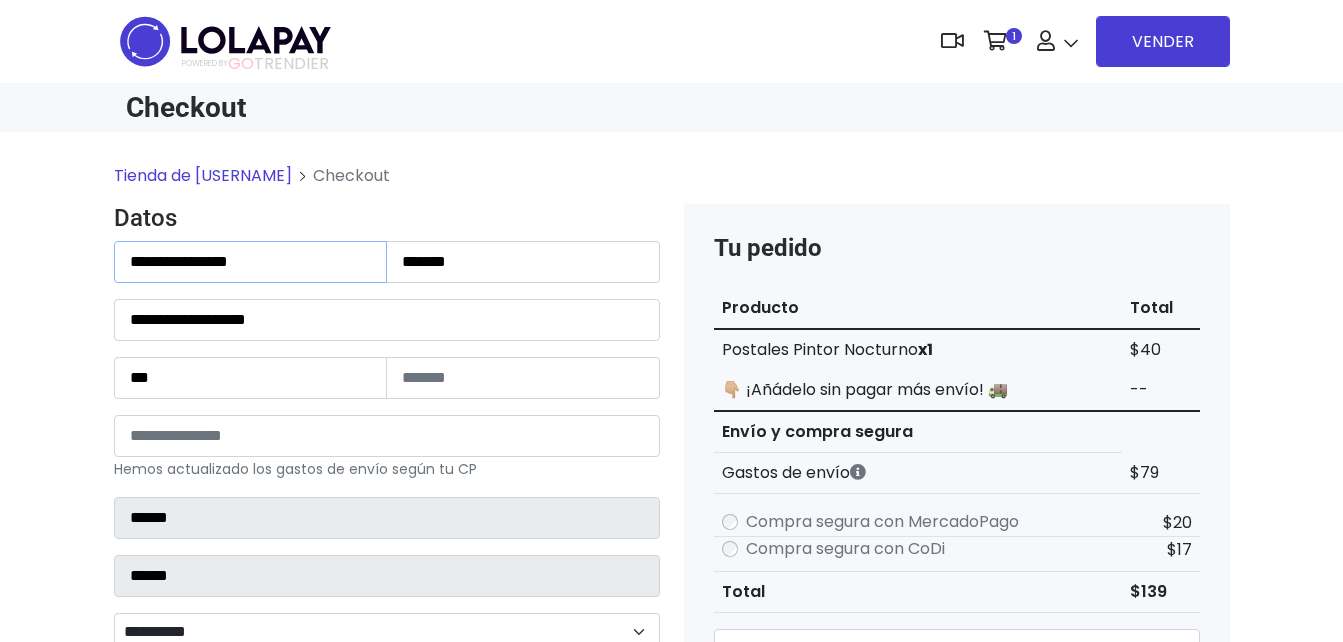 type on "**********" 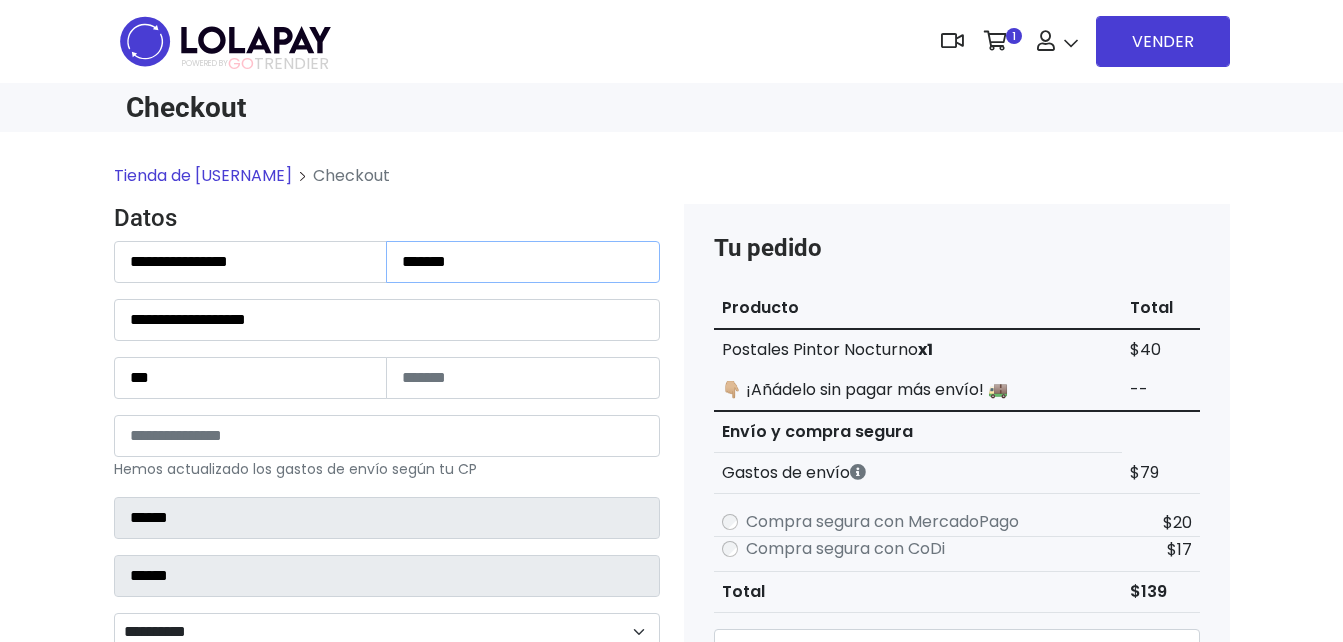 click on "*******" at bounding box center [523, 262] 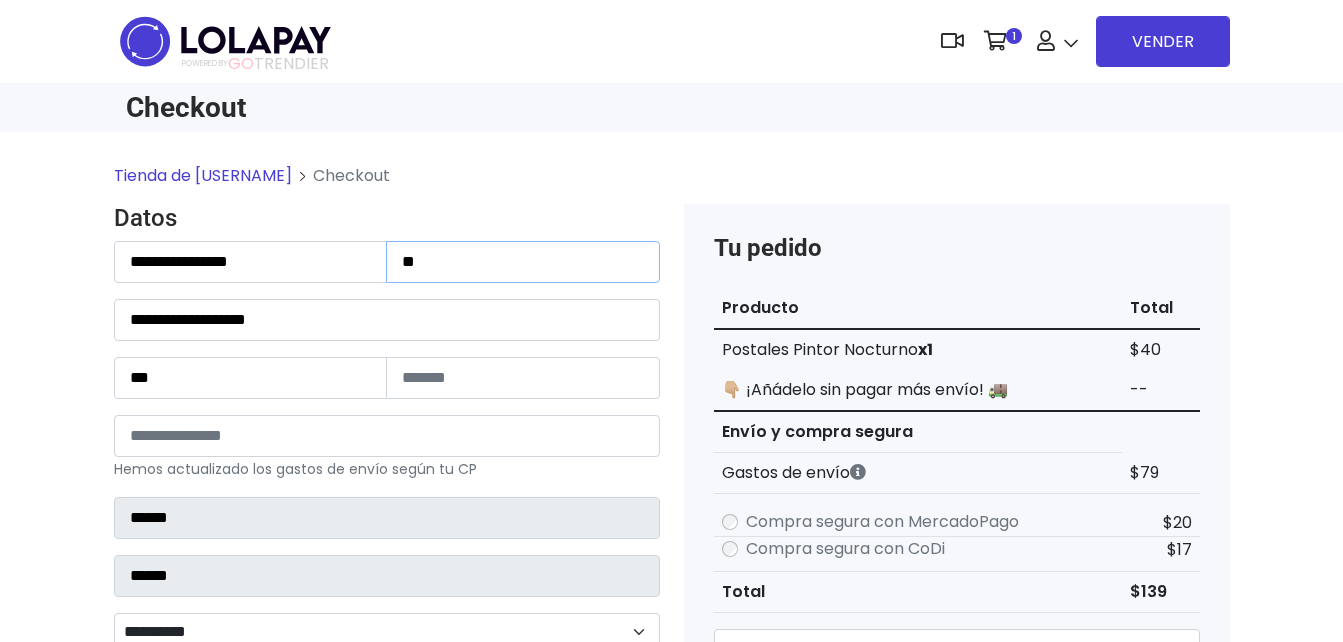 type on "*" 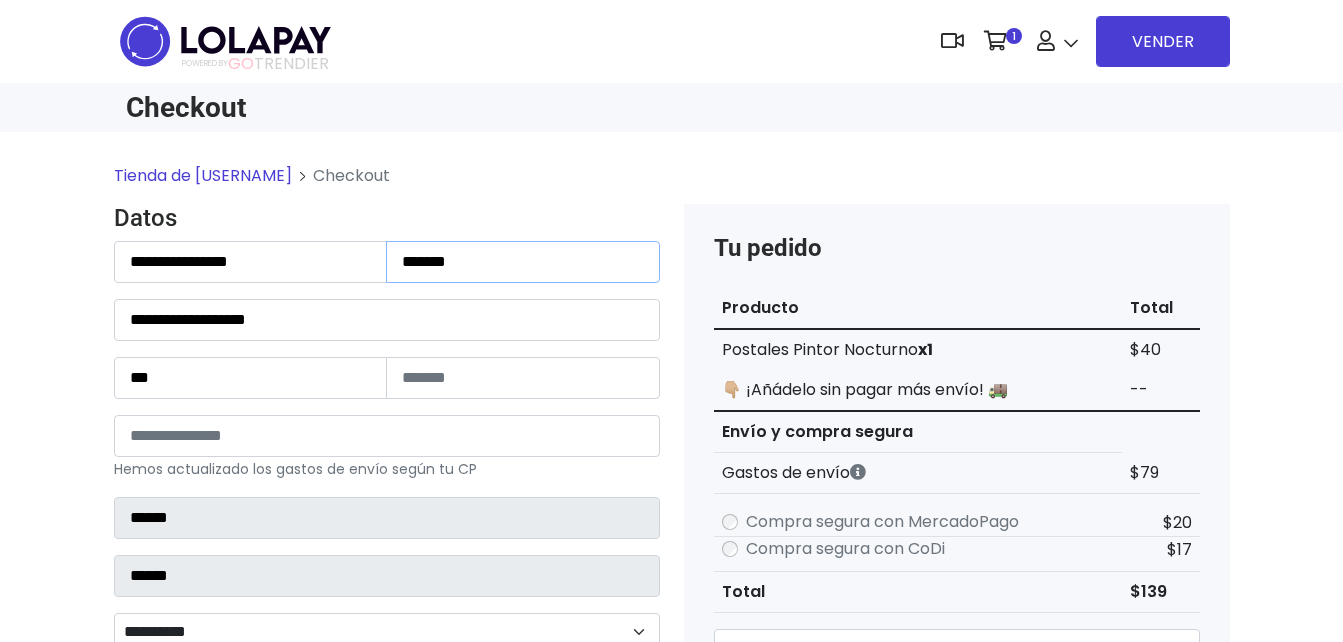 type on "*******" 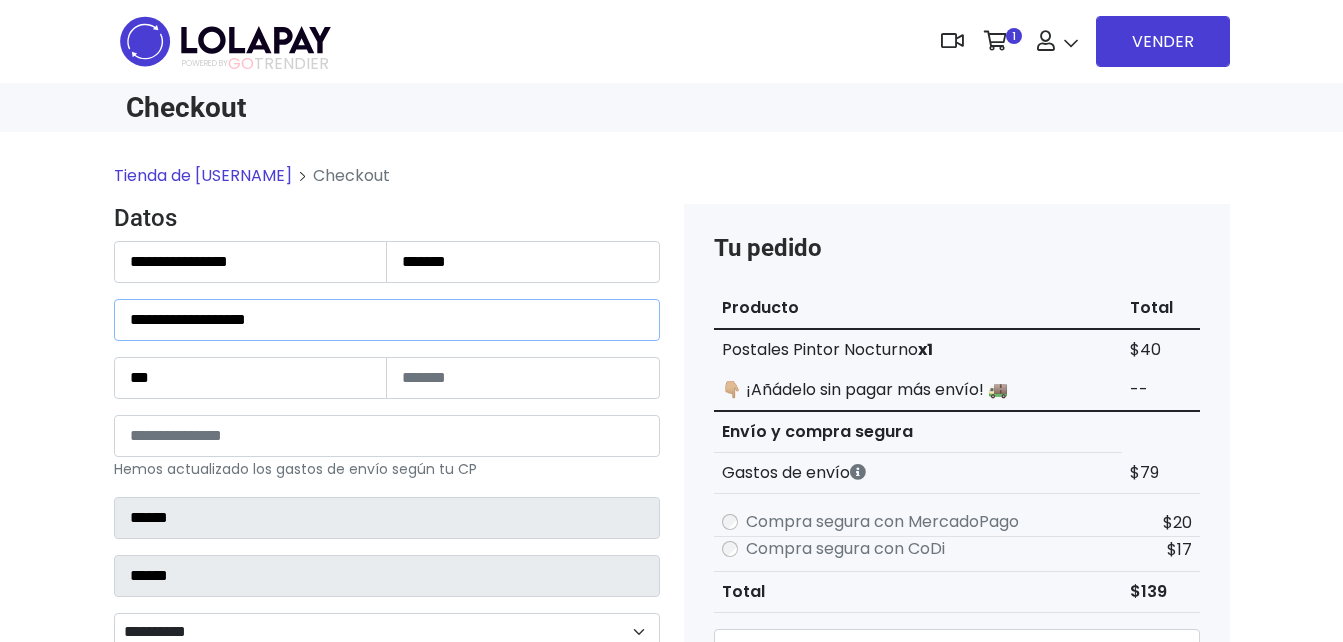 click on "**********" at bounding box center [387, 320] 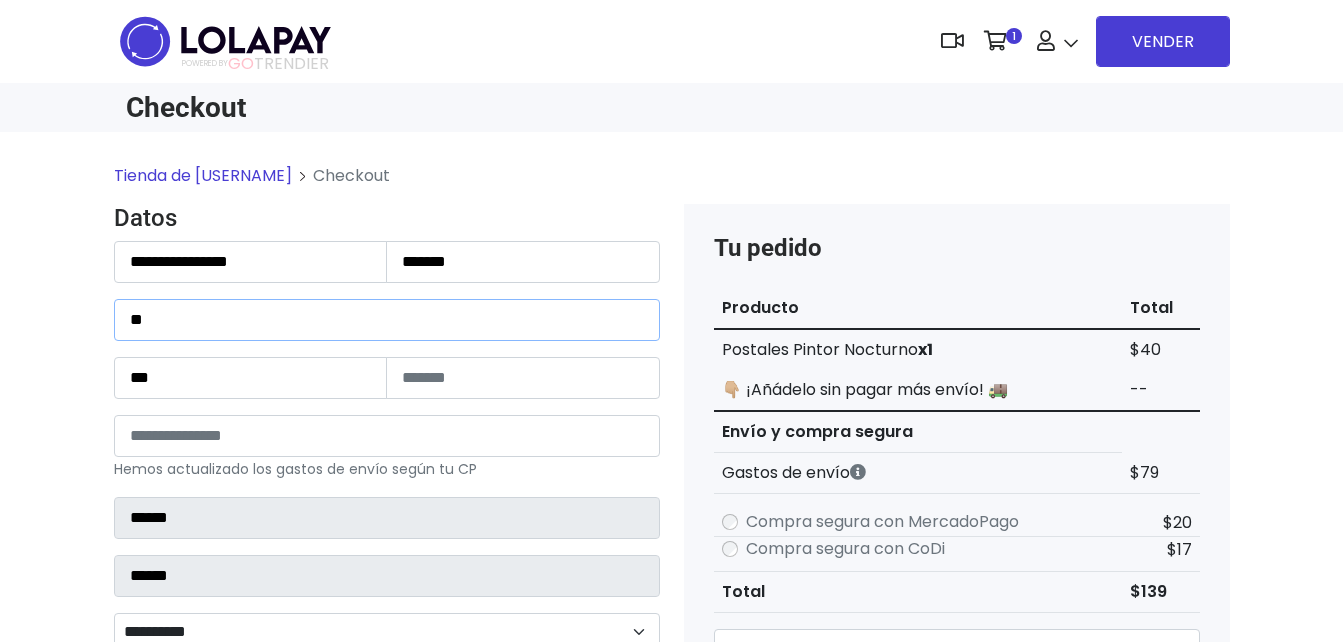 type on "*" 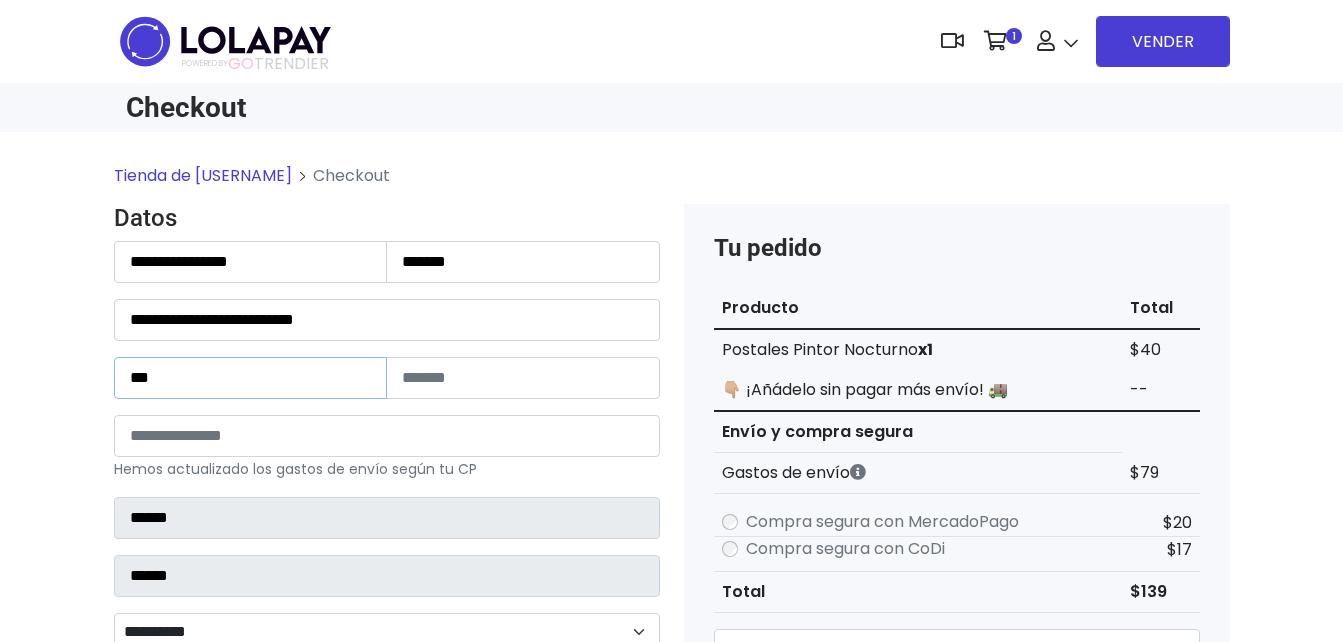 click on "***" at bounding box center [251, 378] 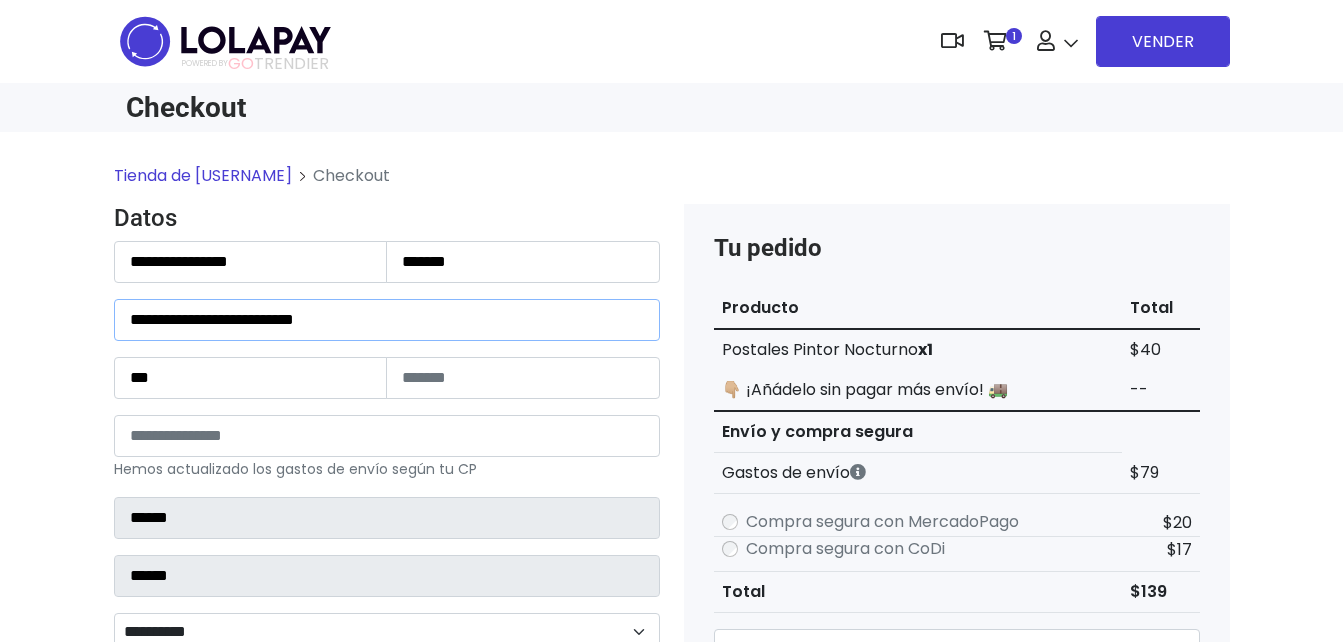 click on "**********" at bounding box center (387, 320) 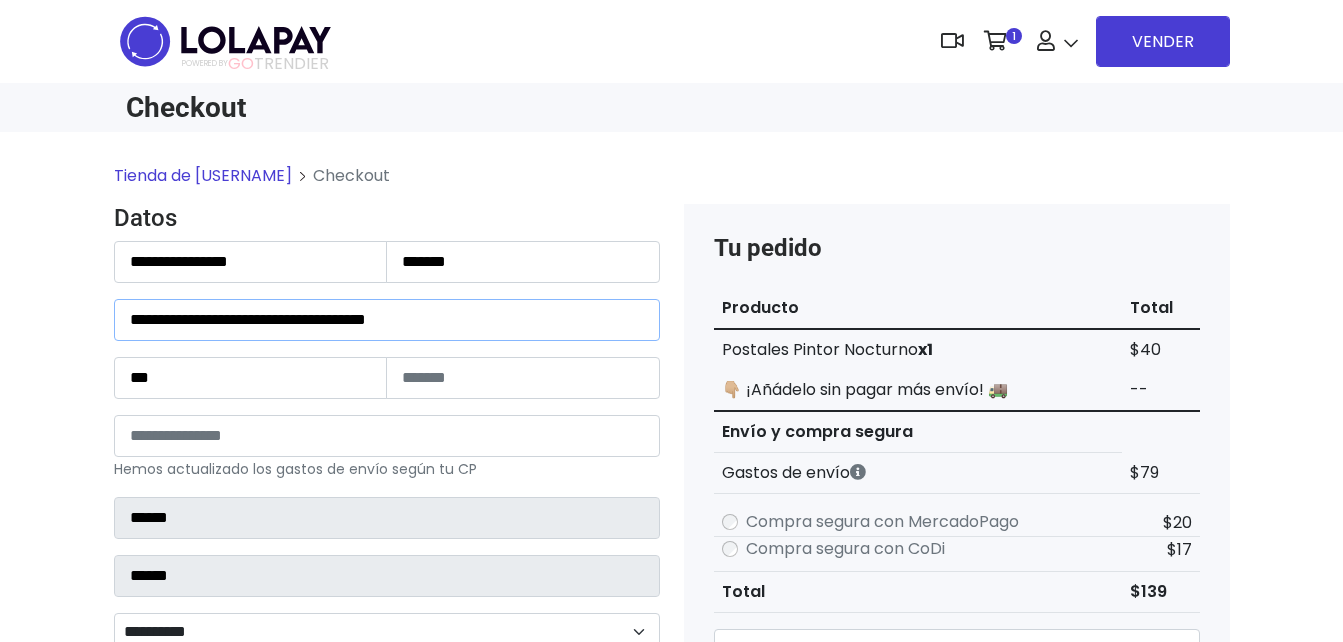 type on "**********" 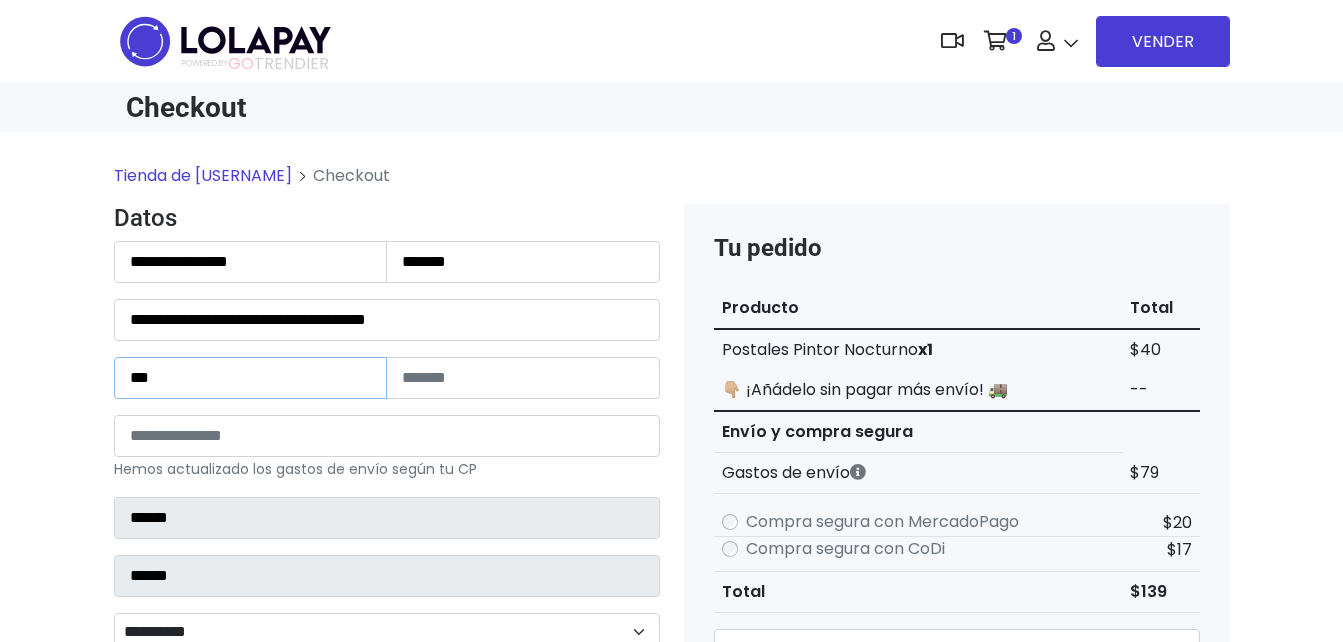 click on "***" at bounding box center (251, 378) 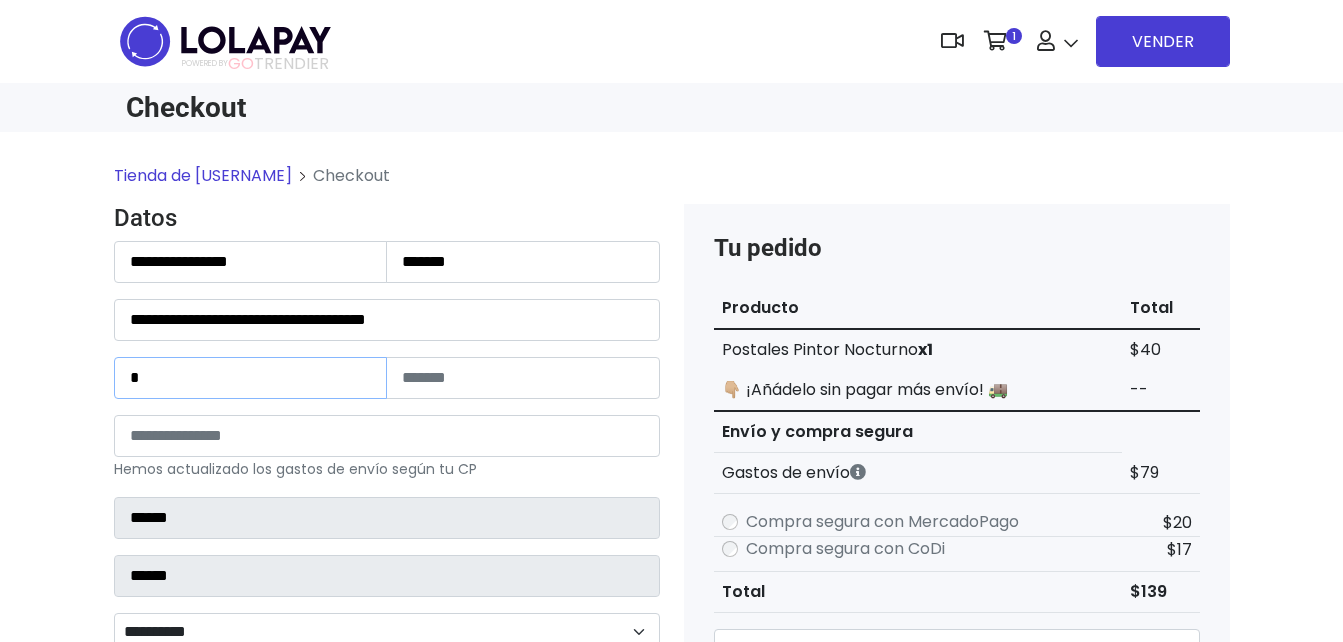 type on "*" 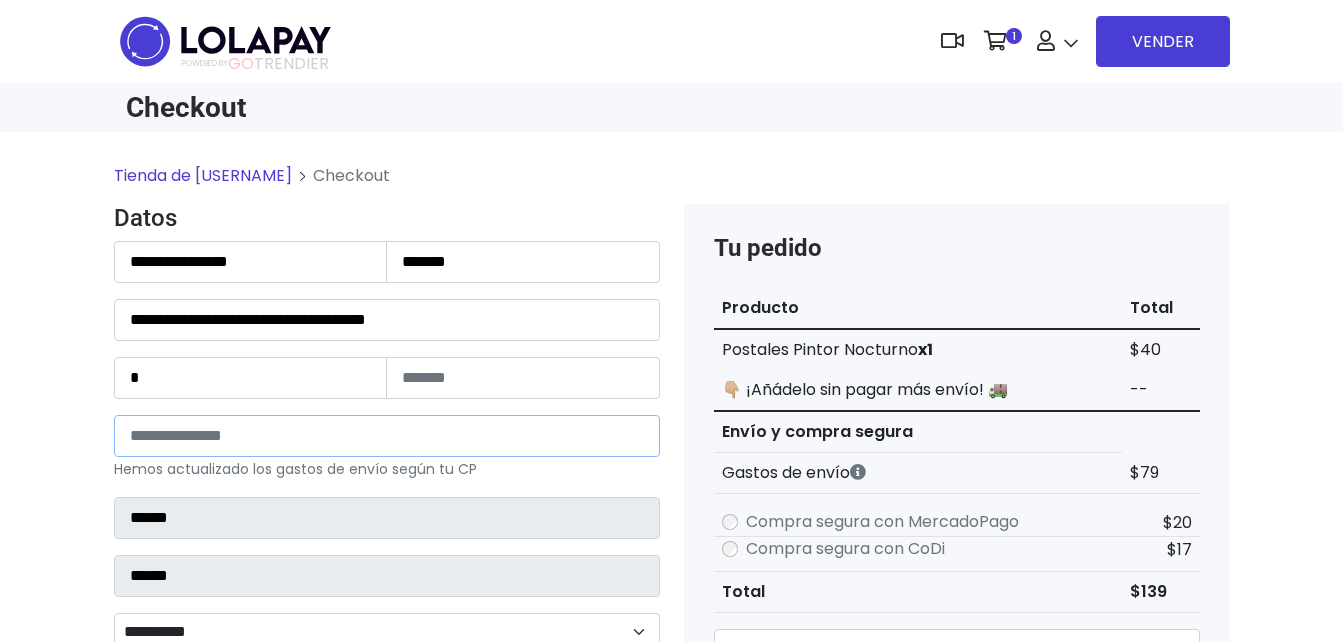 click on "*****" at bounding box center [387, 436] 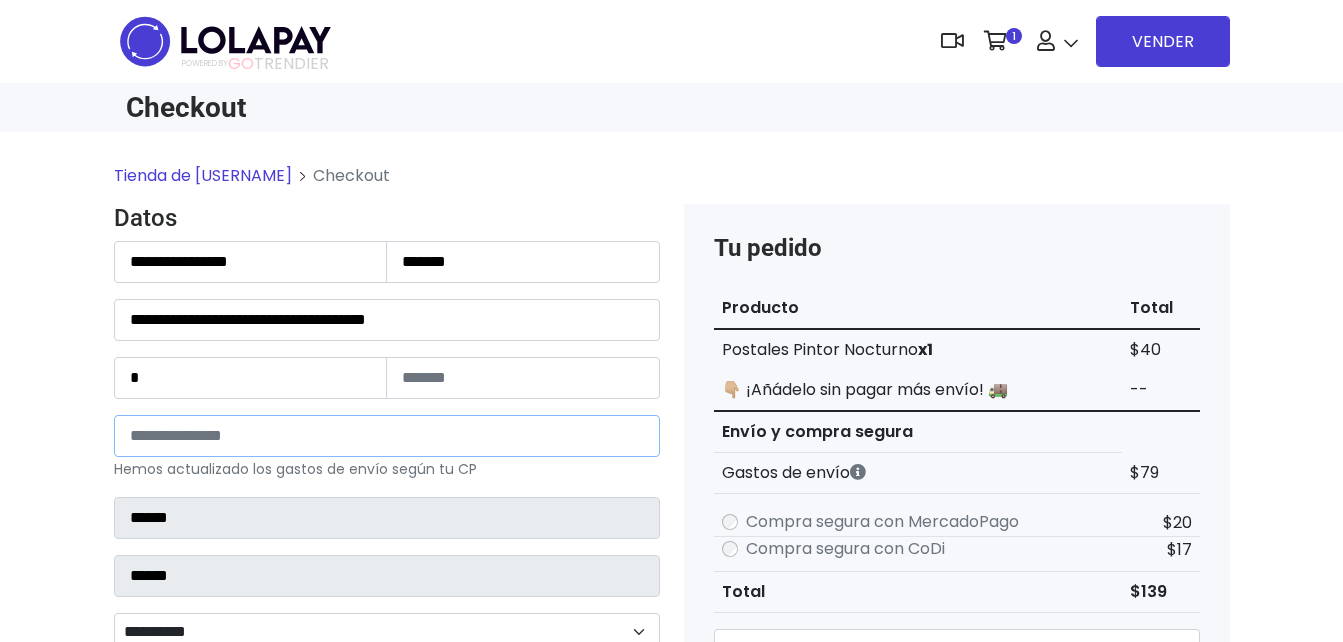 type on "*" 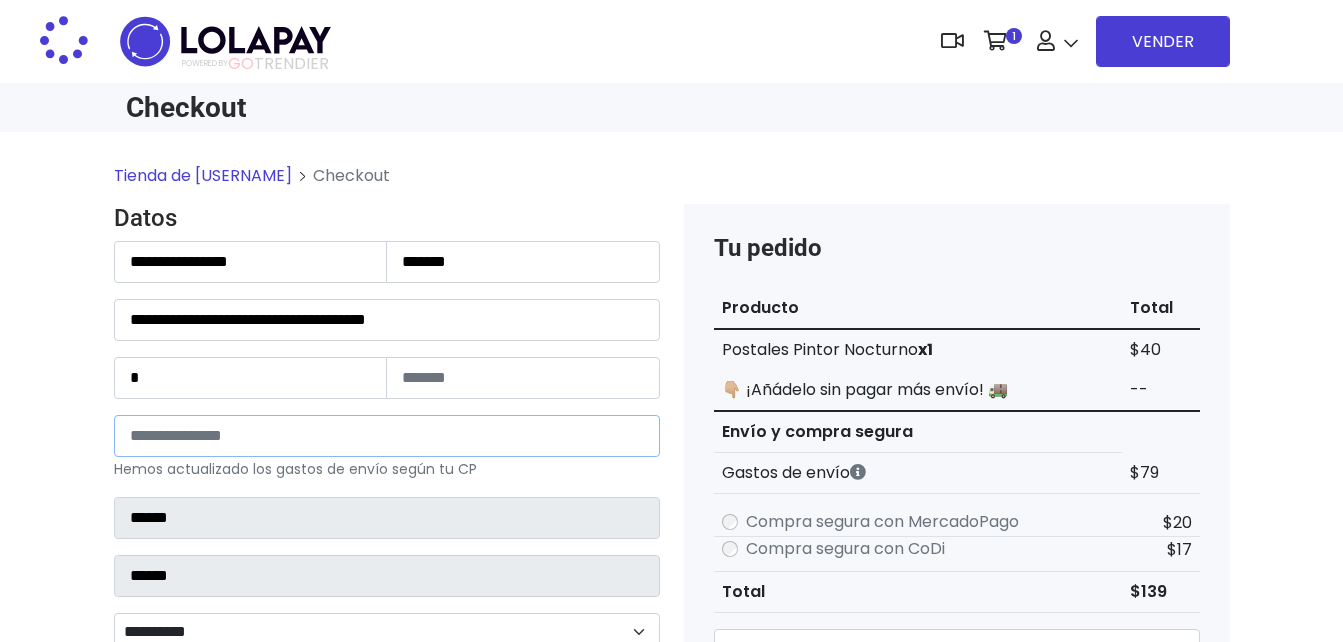 type on "**********" 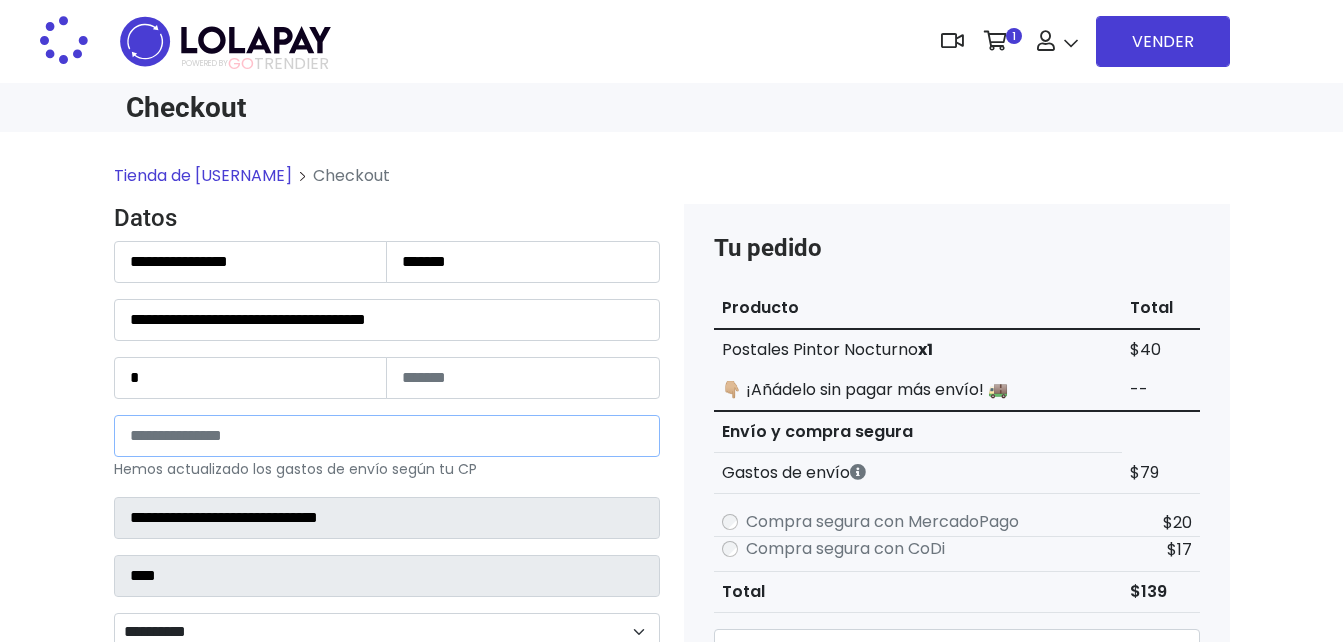 select 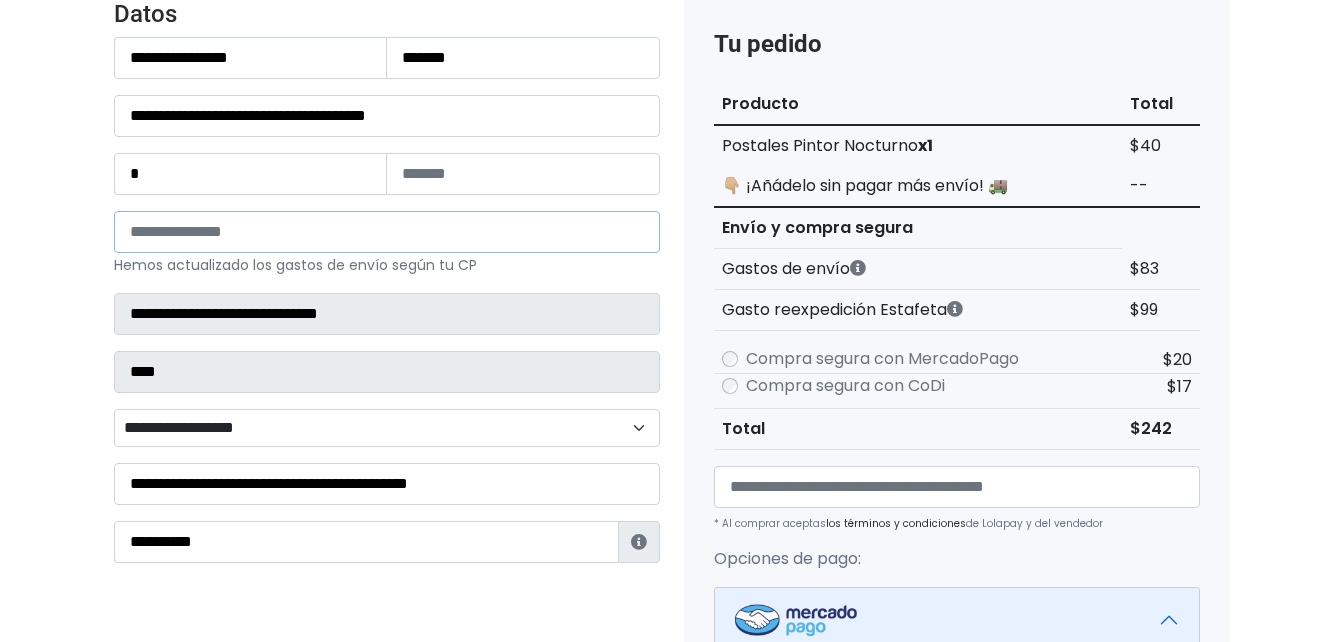scroll, scrollTop: 228, scrollLeft: 0, axis: vertical 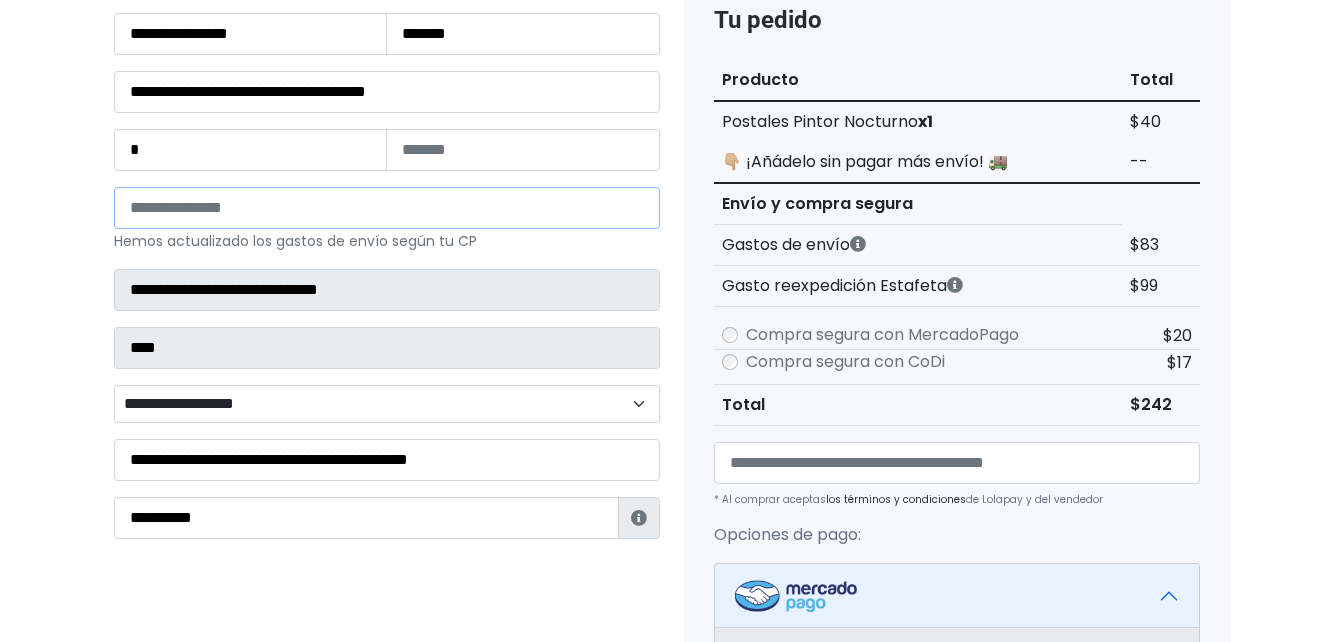 type on "*****" 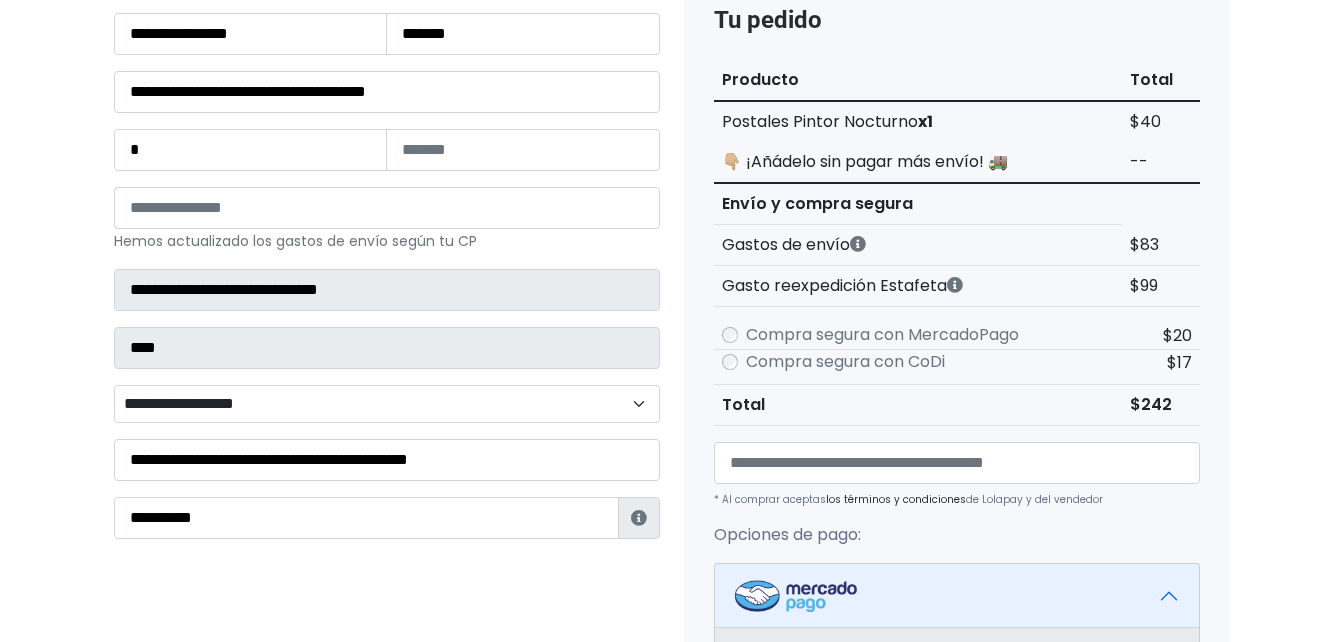 click on "**********" at bounding box center [387, 404] 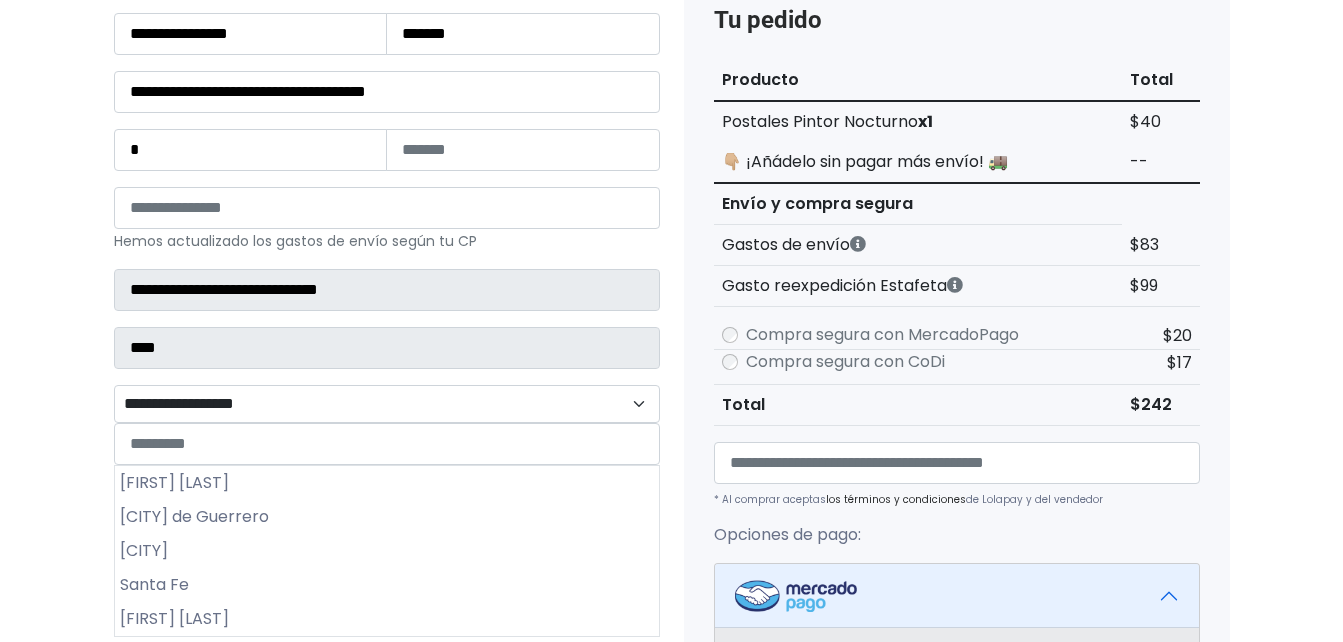 click on "Limón de Guerrero" at bounding box center [387, 517] 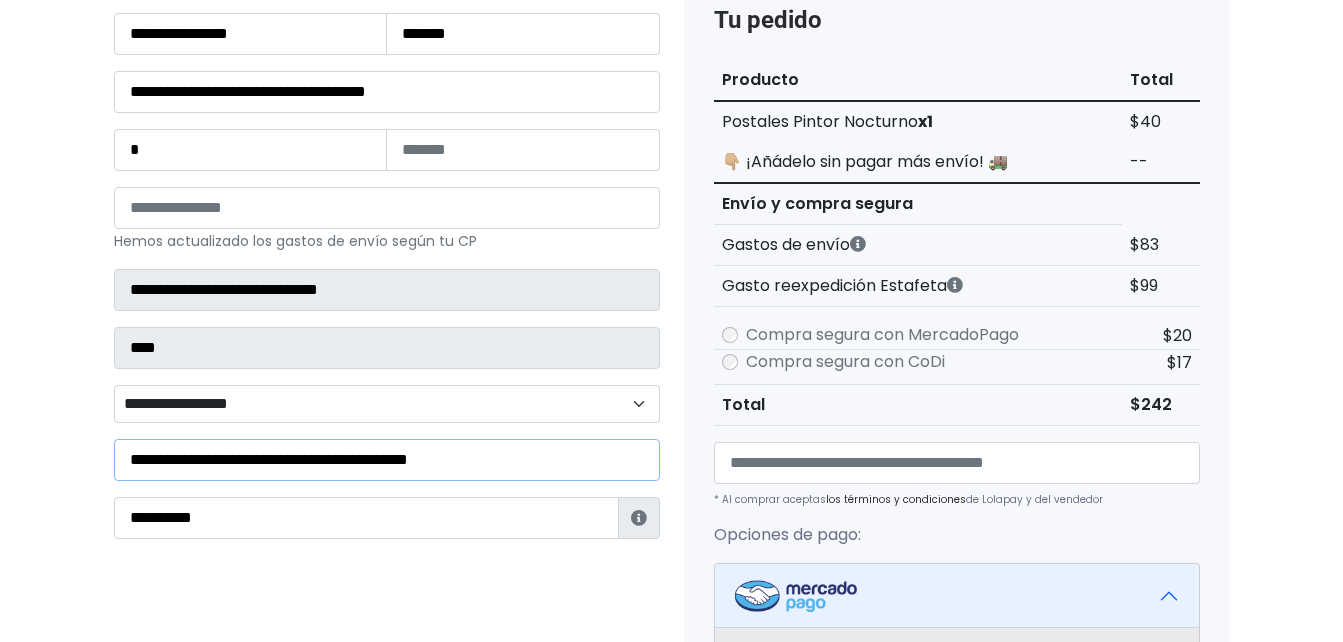 click on "**********" at bounding box center (387, 460) 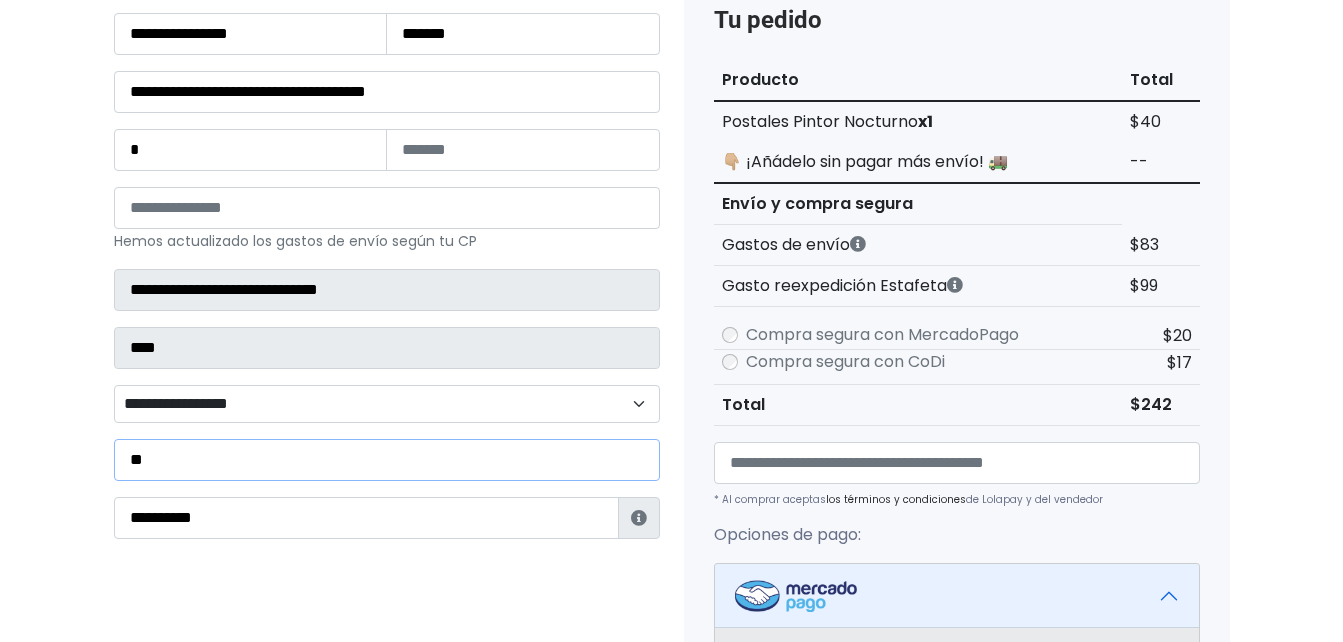 type on "*" 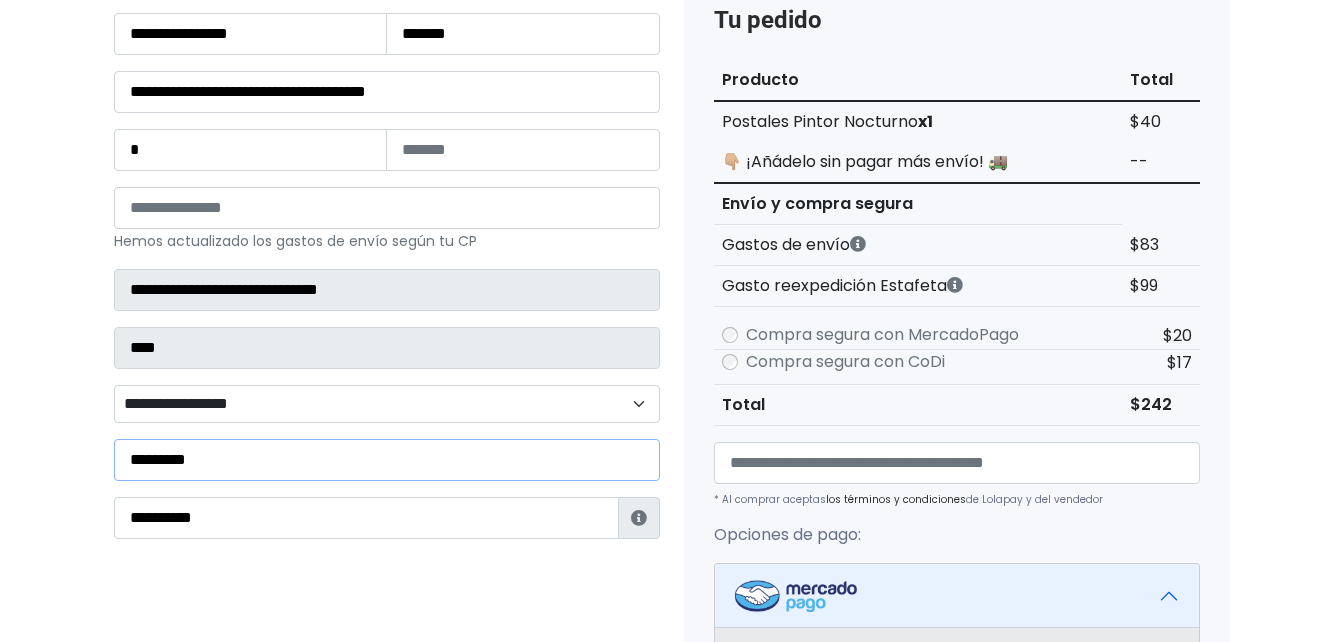 type on "**********" 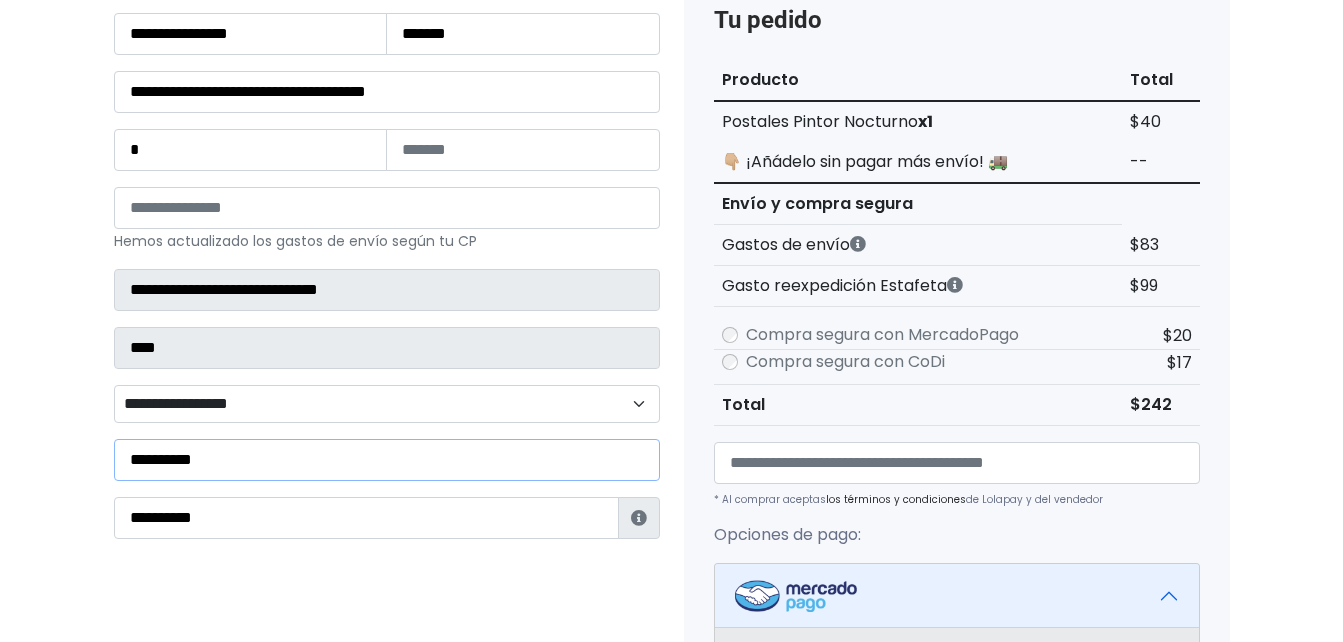 drag, startPoint x: 283, startPoint y: 457, endPoint x: 95, endPoint y: 472, distance: 188.59746 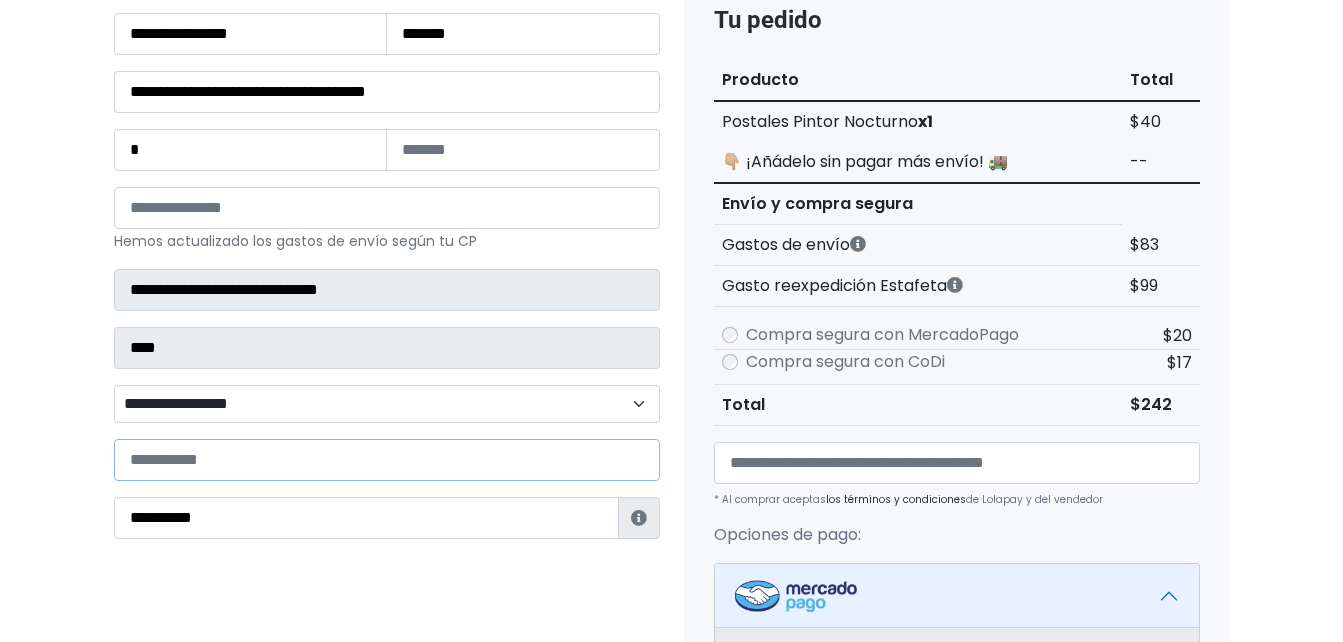 type 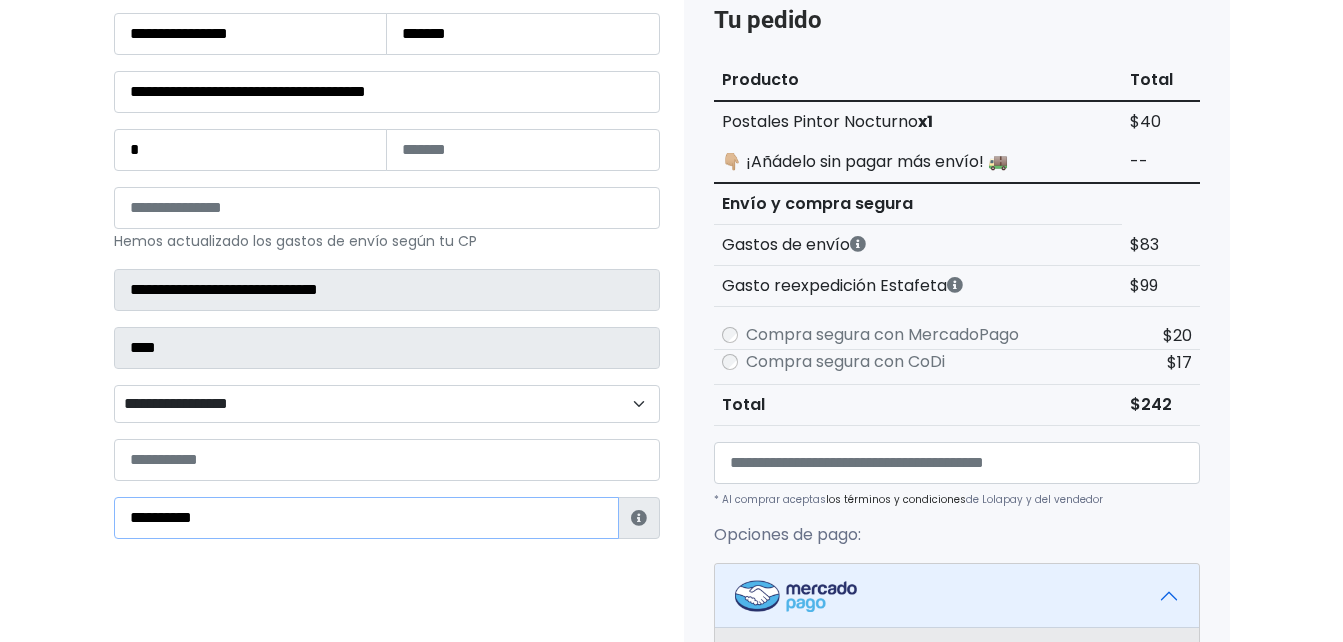 click on "**********" at bounding box center (366, 518) 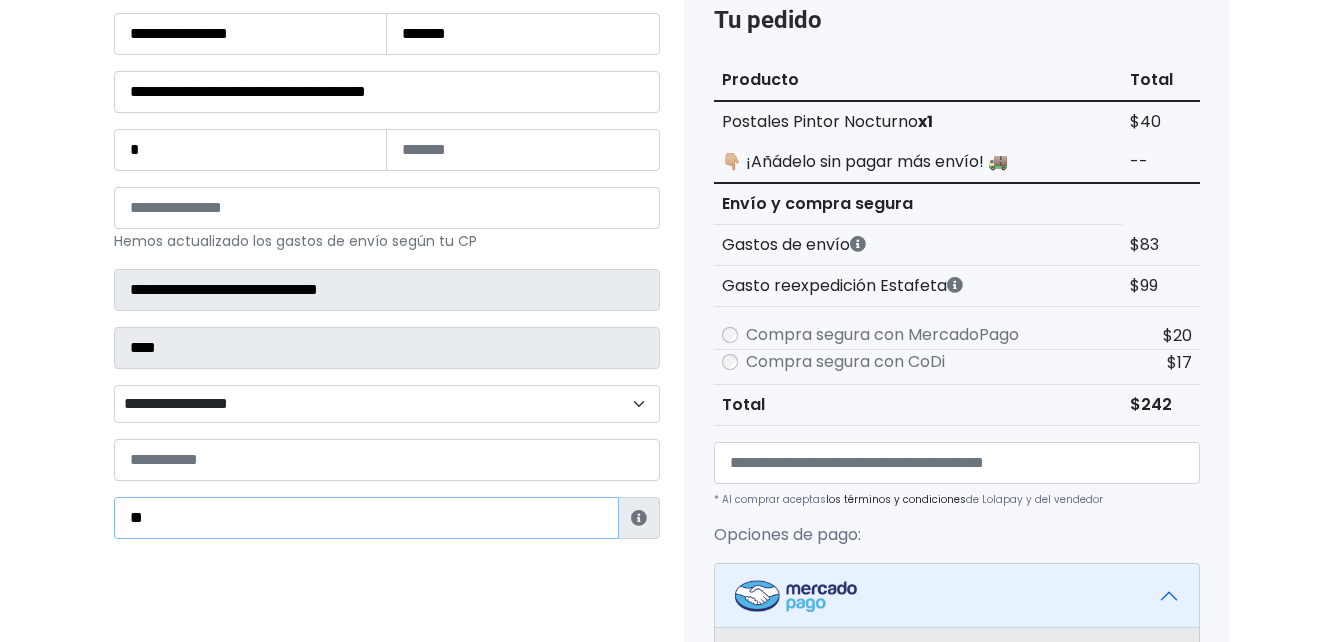 type on "*" 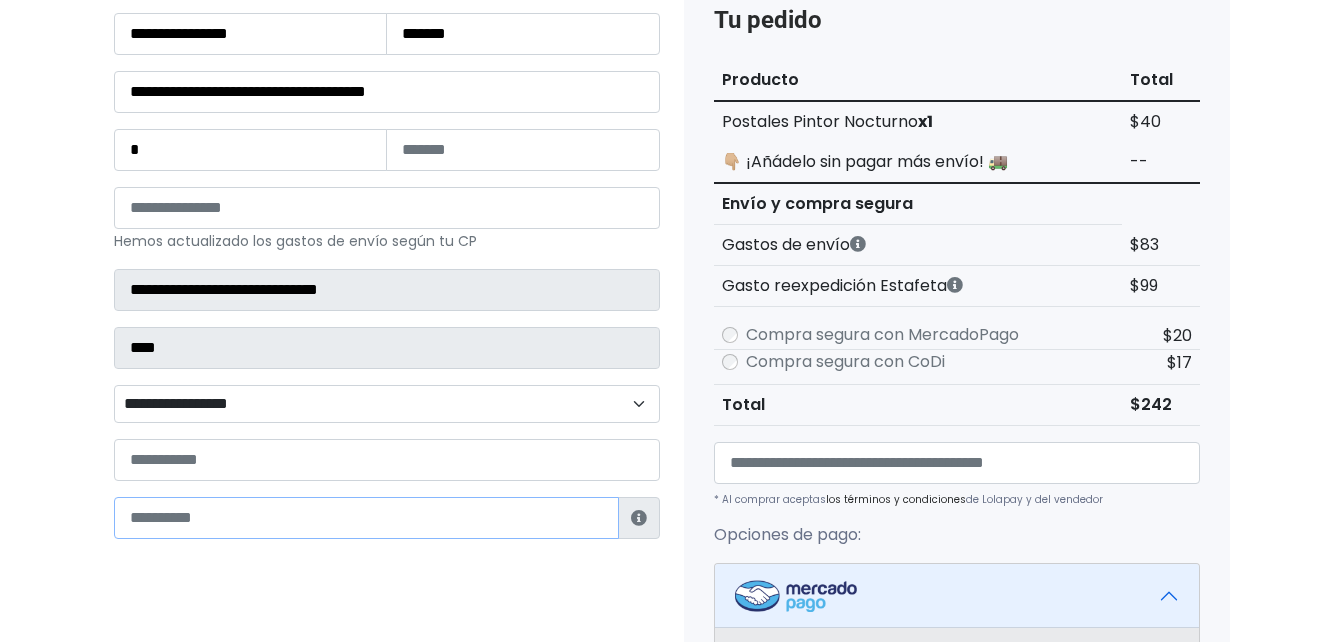 paste on "**********" 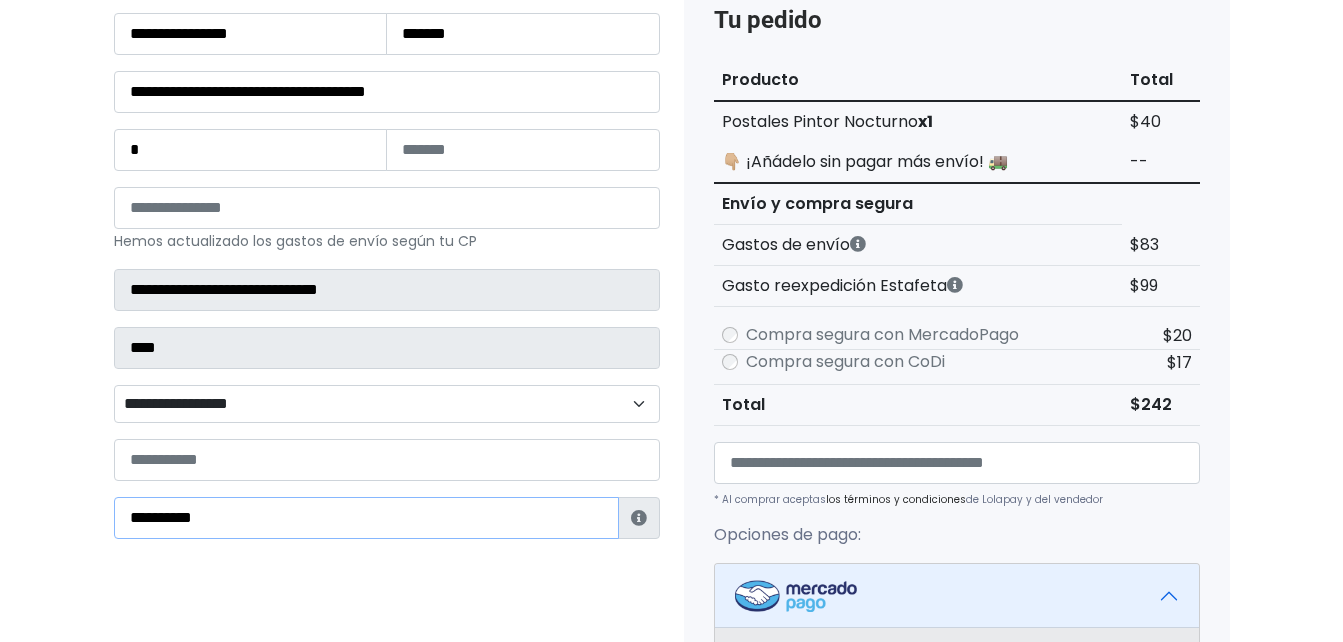 type on "**********" 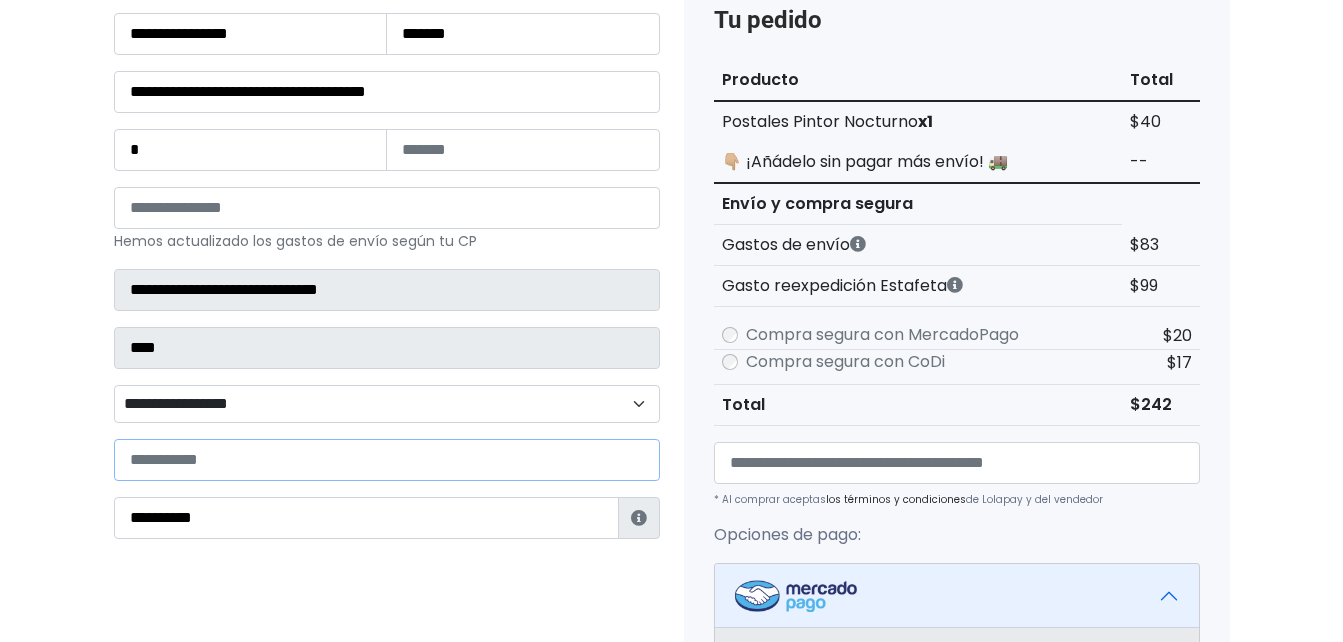 click at bounding box center (387, 460) 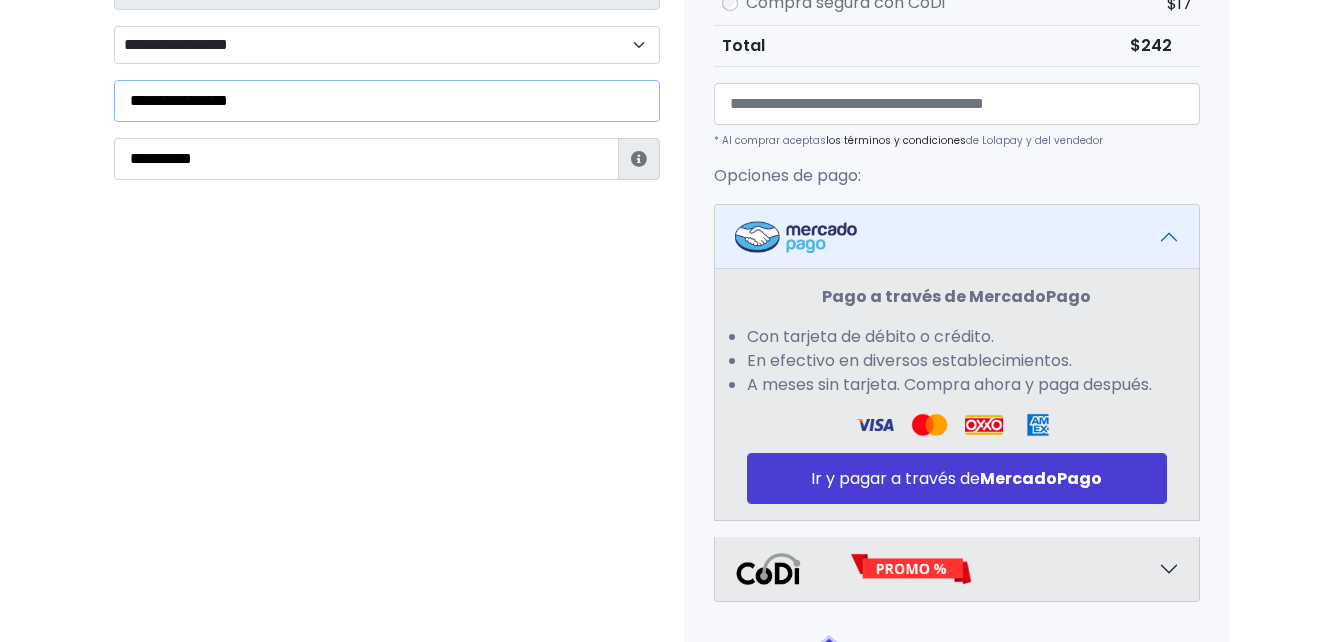 scroll, scrollTop: 599, scrollLeft: 0, axis: vertical 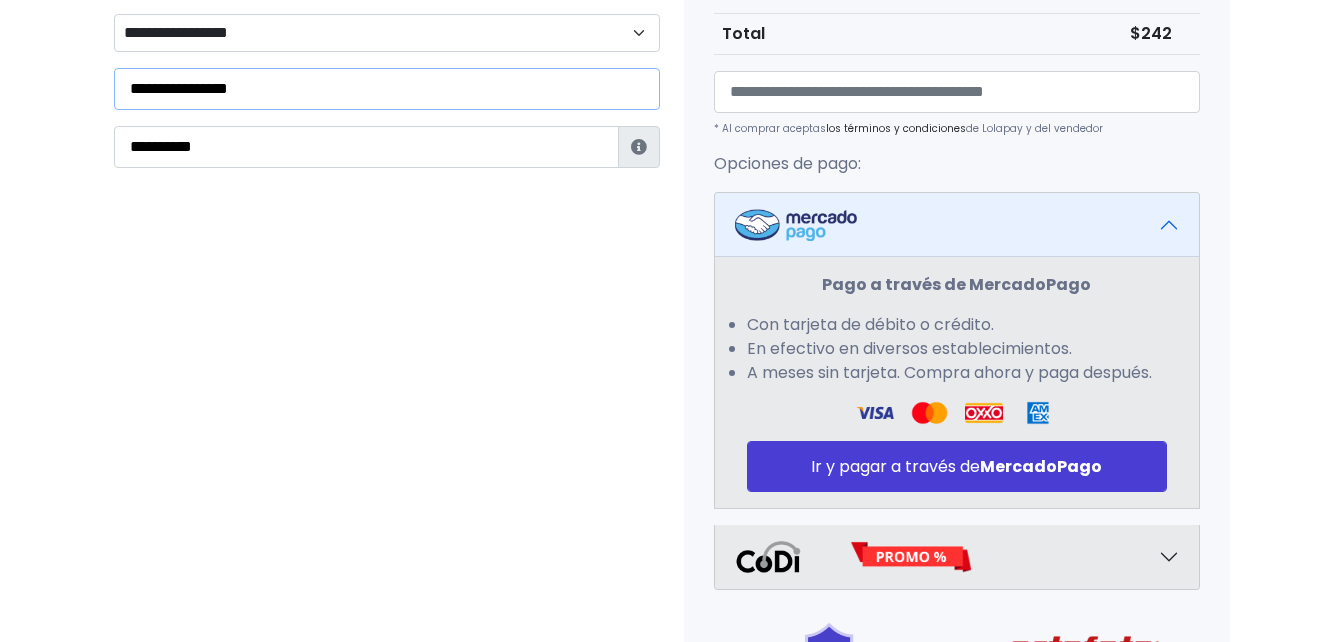 type on "**********" 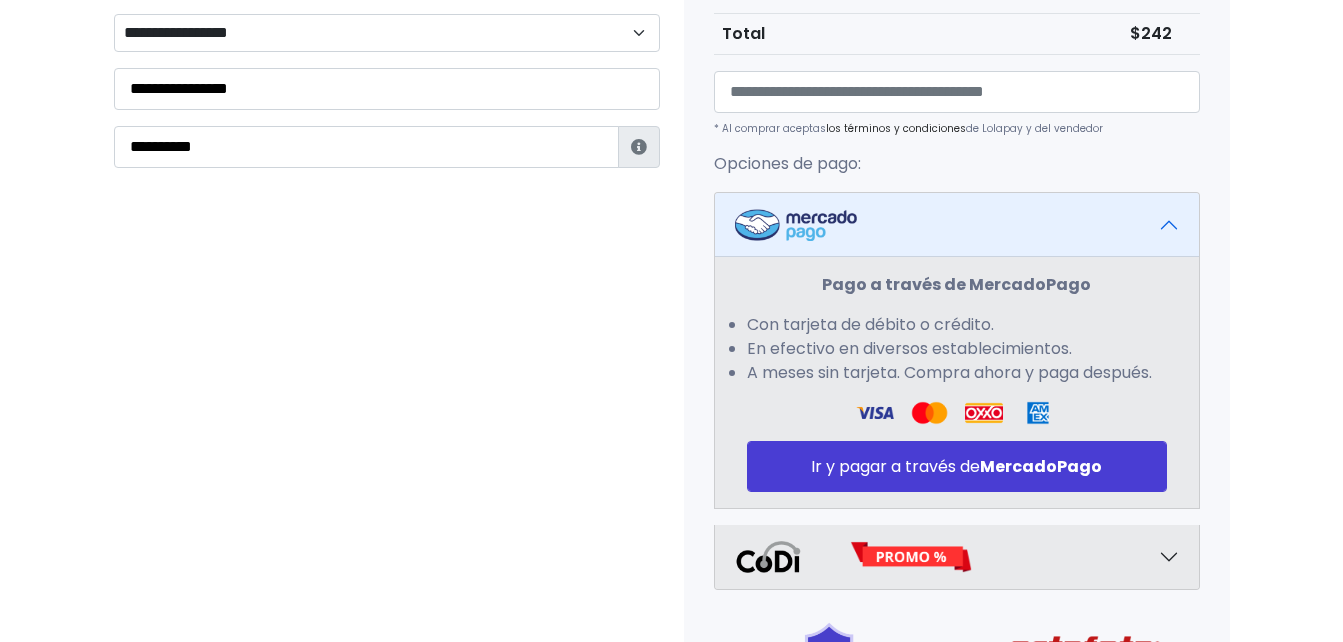 click on "Ir y pagar a través de  MercadoPago" at bounding box center (957, 466) 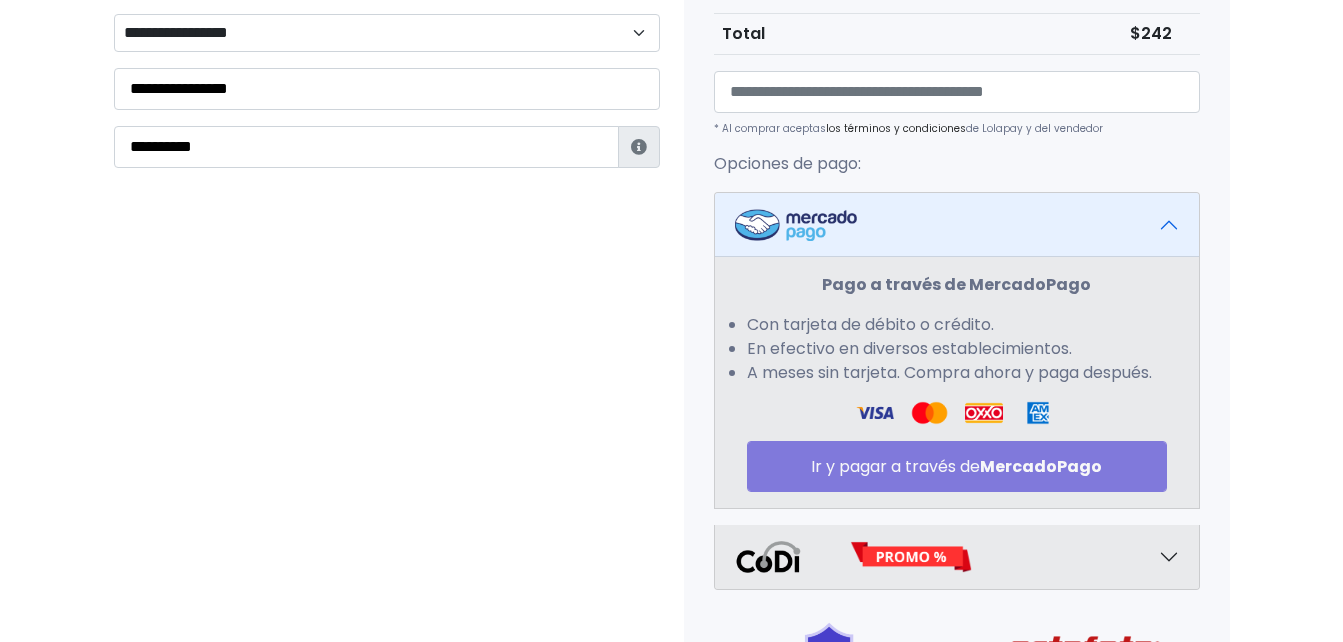 click on "Pago a través de MercadoPago
Con tarjeta de débito o crédito.
En efectivo en diversos establecimientos.
A meses sin tarjeta. Compra ahora y paga después.
Ir y pagar a través de  MercadoPago" at bounding box center [957, 382] 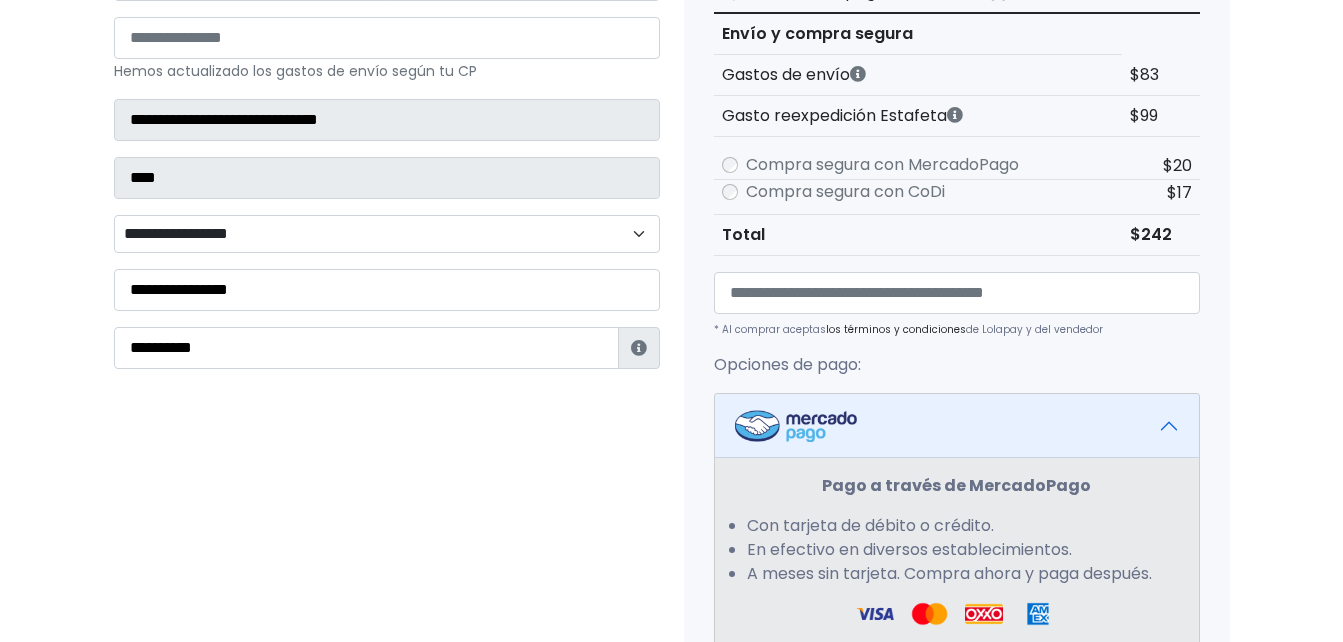scroll, scrollTop: 393, scrollLeft: 0, axis: vertical 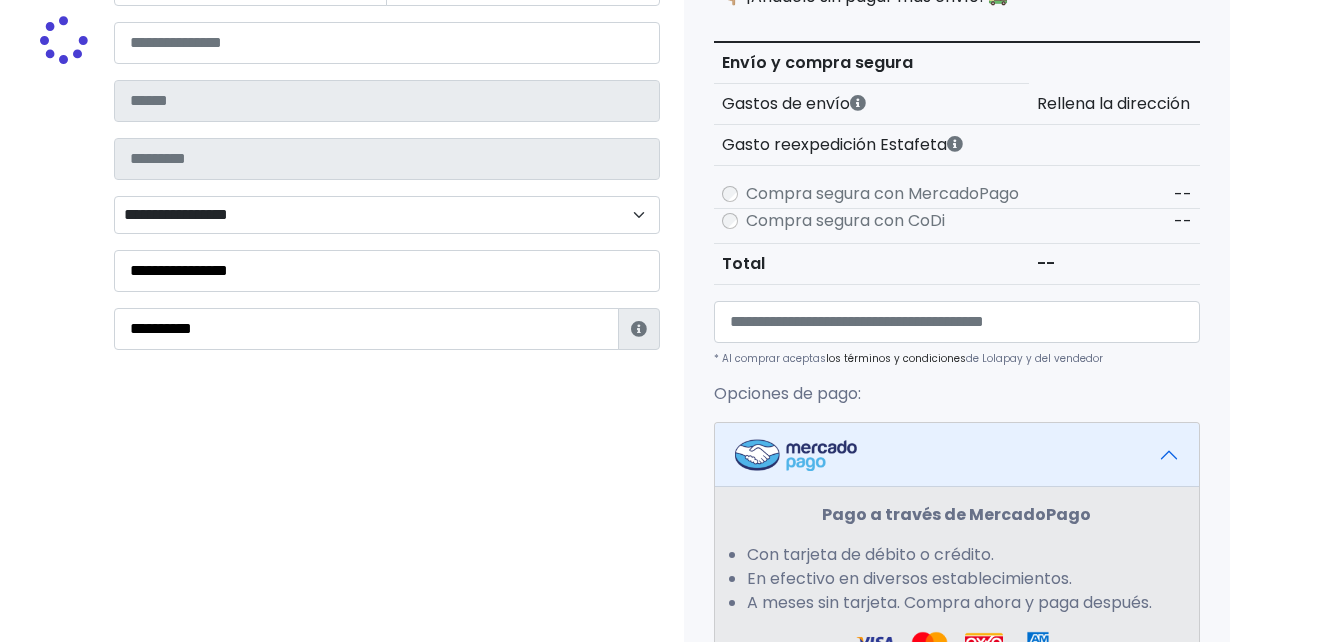 type on "**********" 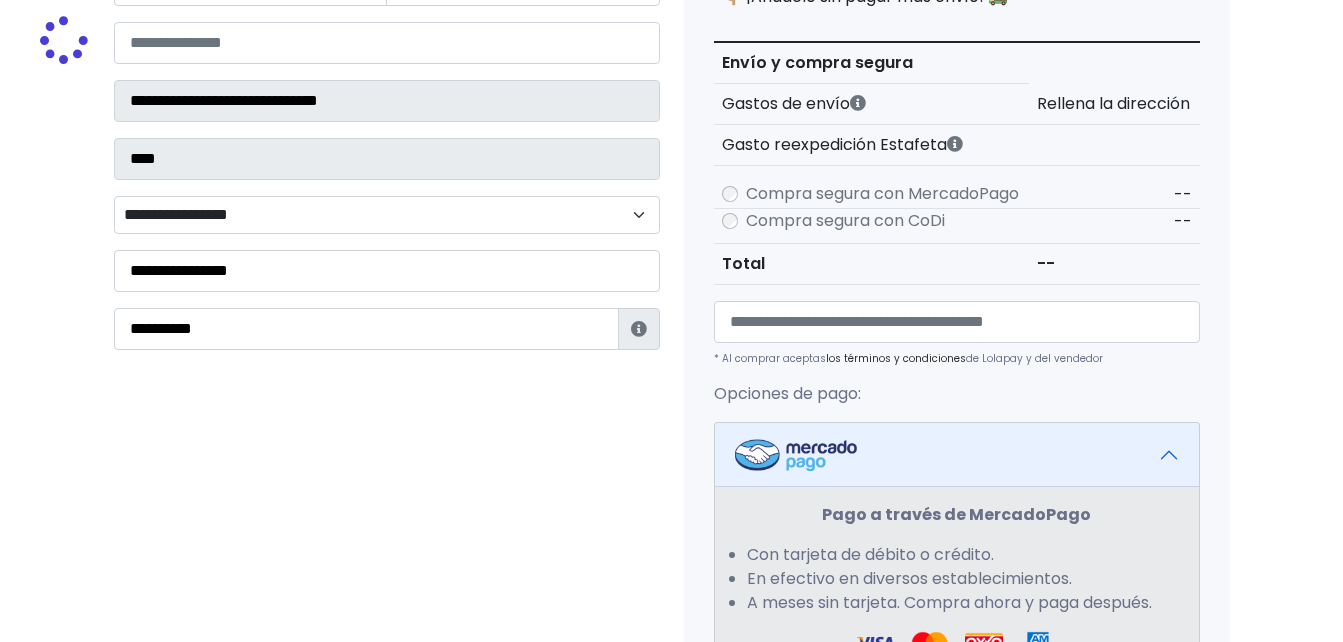 select on "**********" 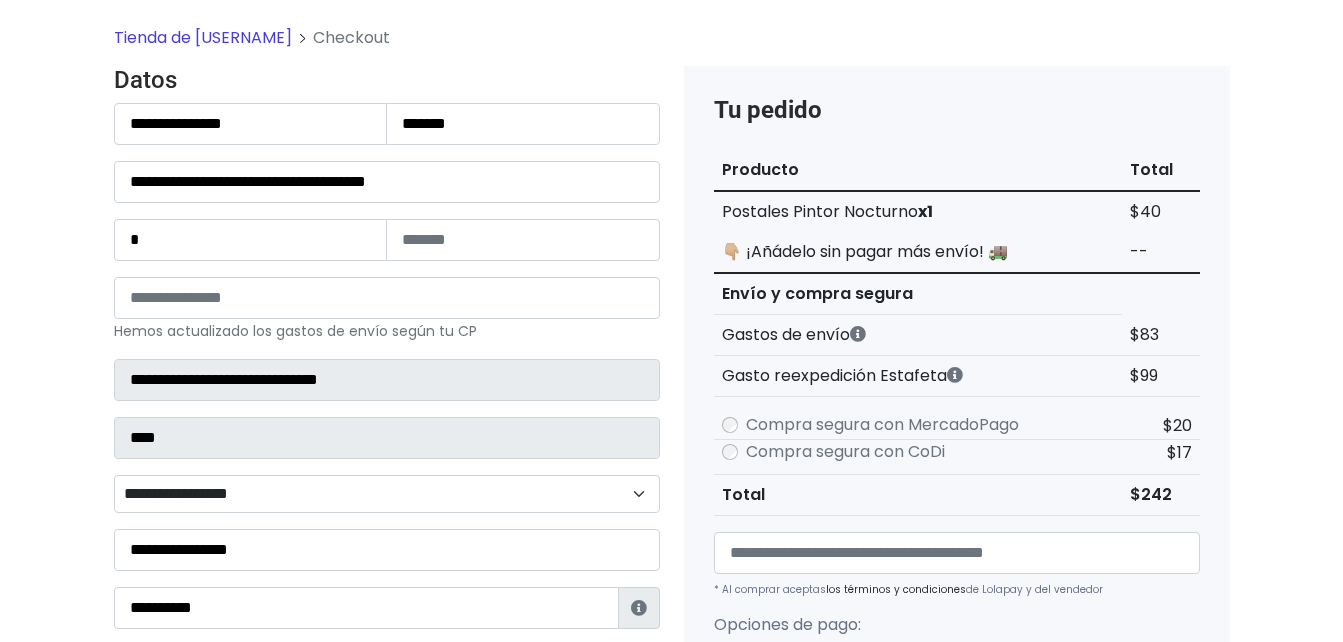 scroll, scrollTop: 118, scrollLeft: 0, axis: vertical 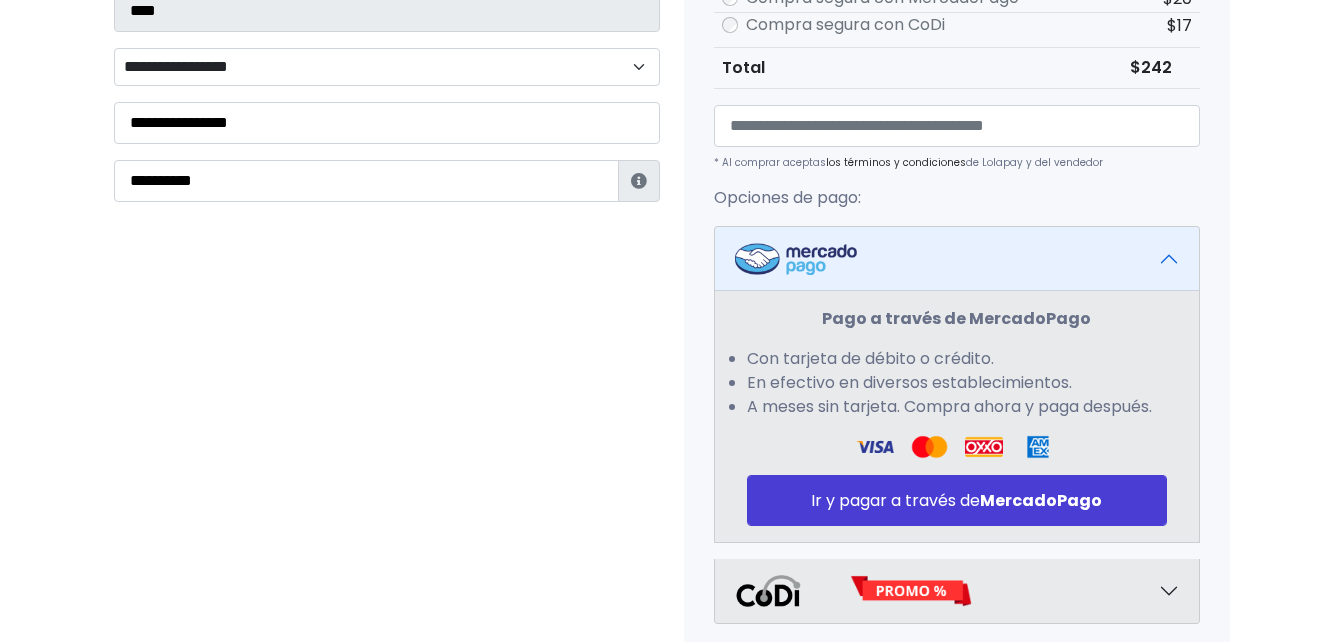 click on "Ir y pagar a través de  MercadoPago" at bounding box center [957, 500] 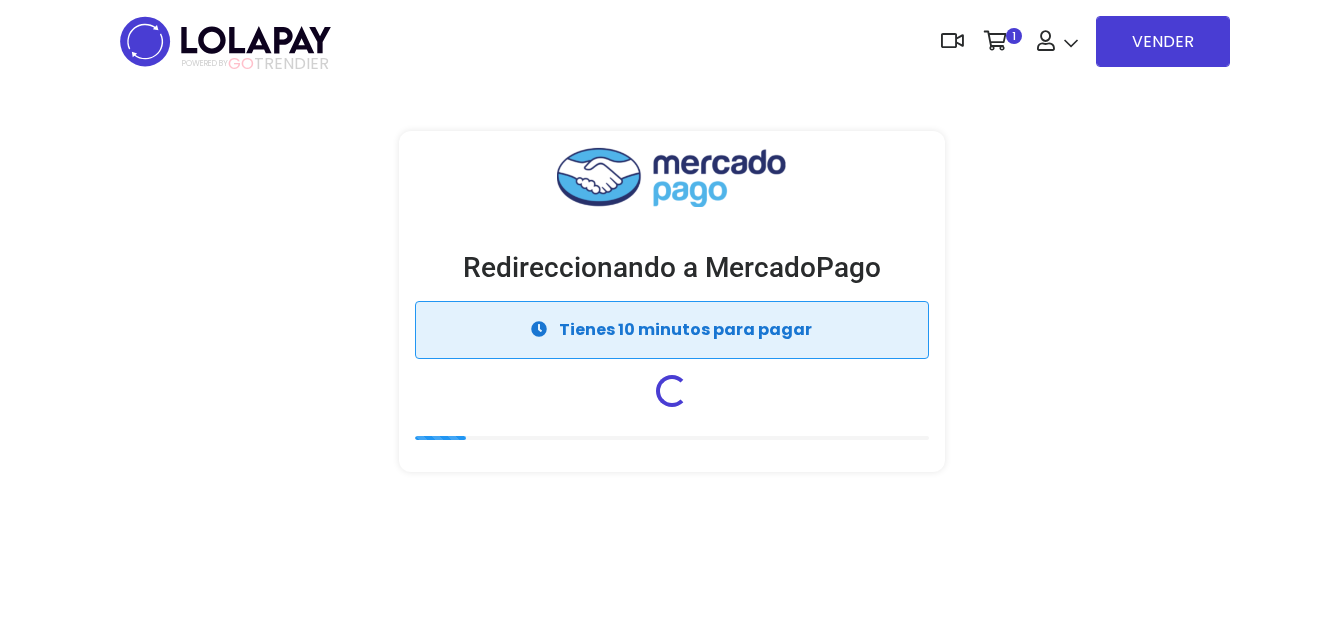 scroll, scrollTop: 0, scrollLeft: 0, axis: both 